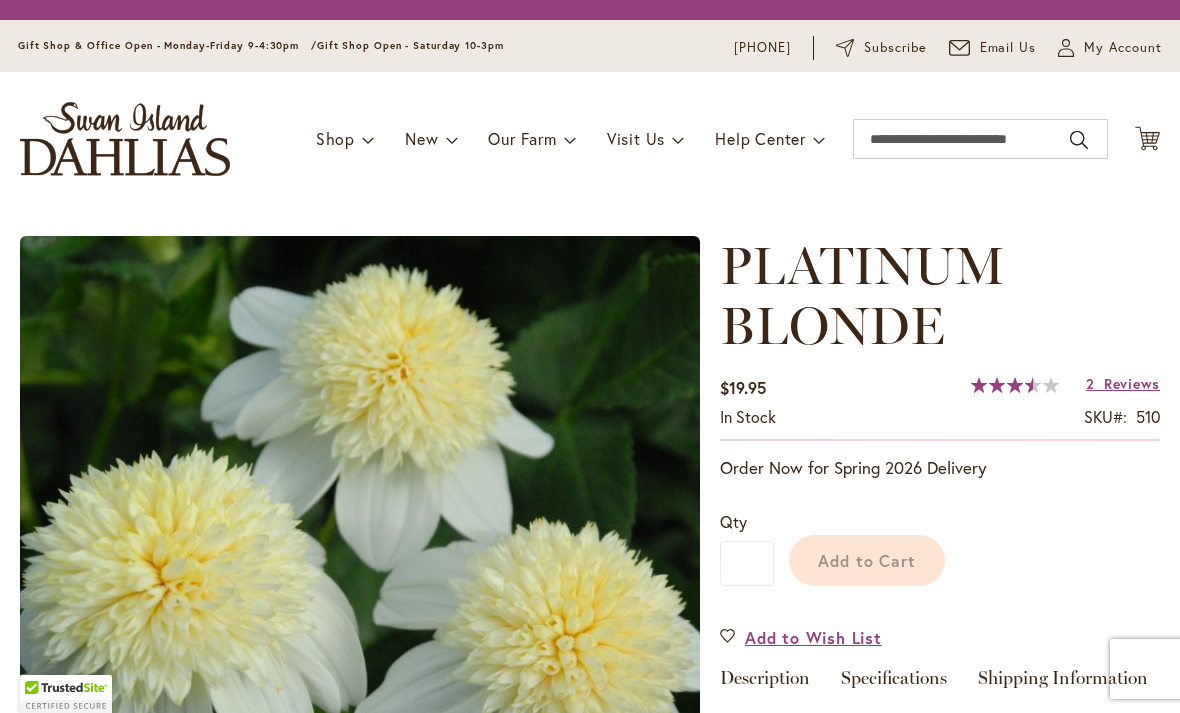 scroll, scrollTop: 0, scrollLeft: 0, axis: both 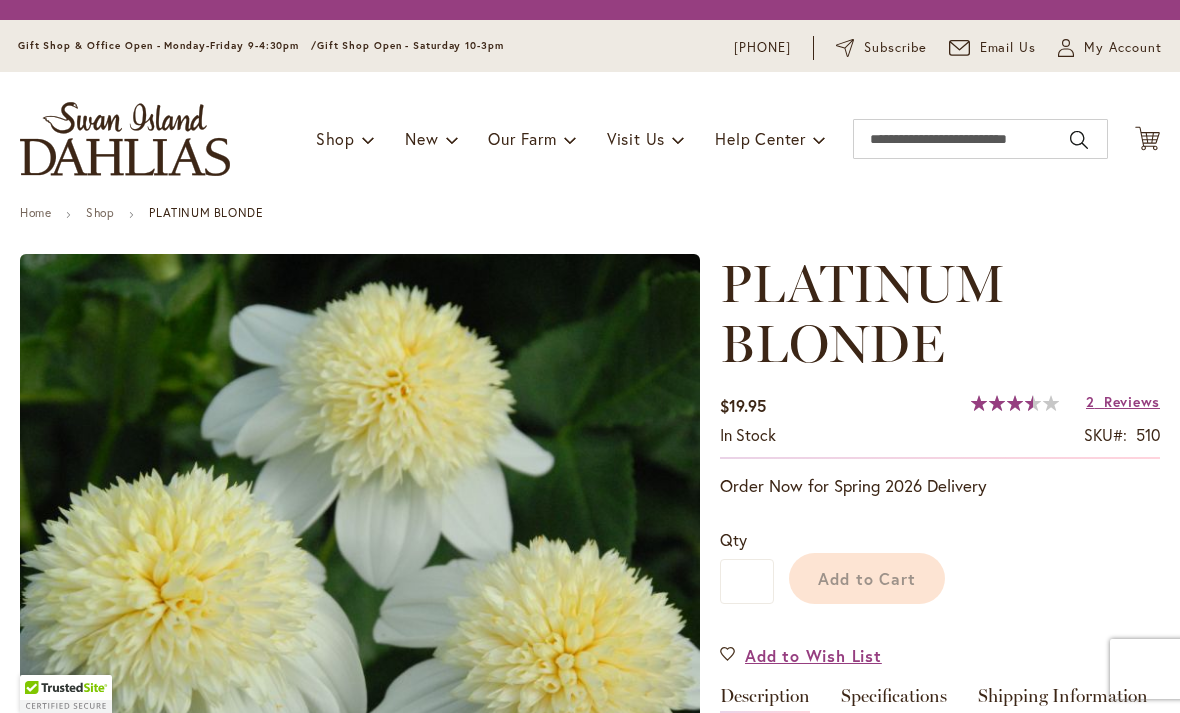 type on "*****" 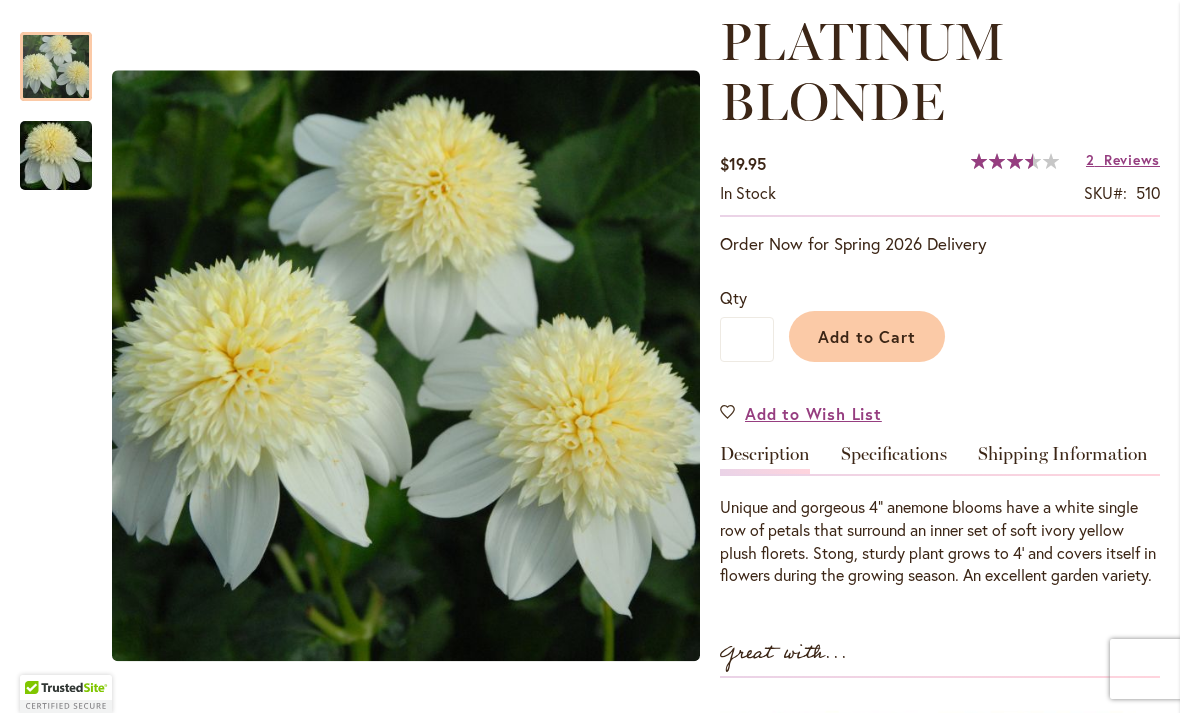 scroll, scrollTop: 280, scrollLeft: 0, axis: vertical 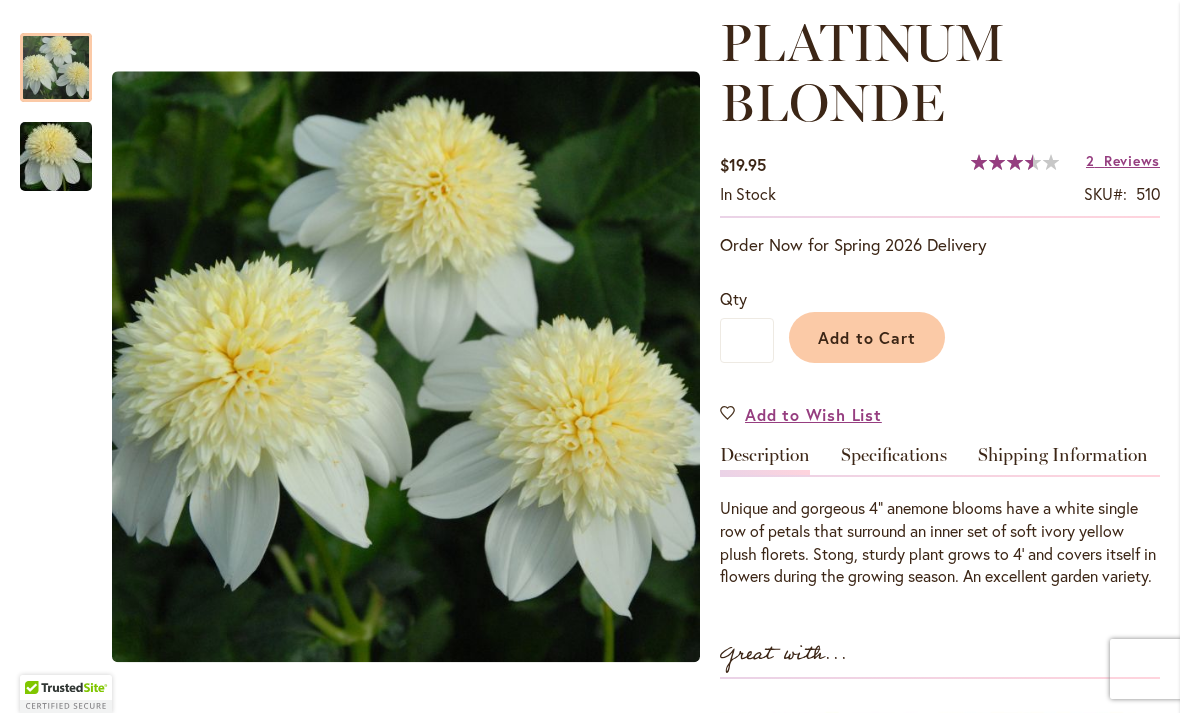click at bounding box center (56, 67) 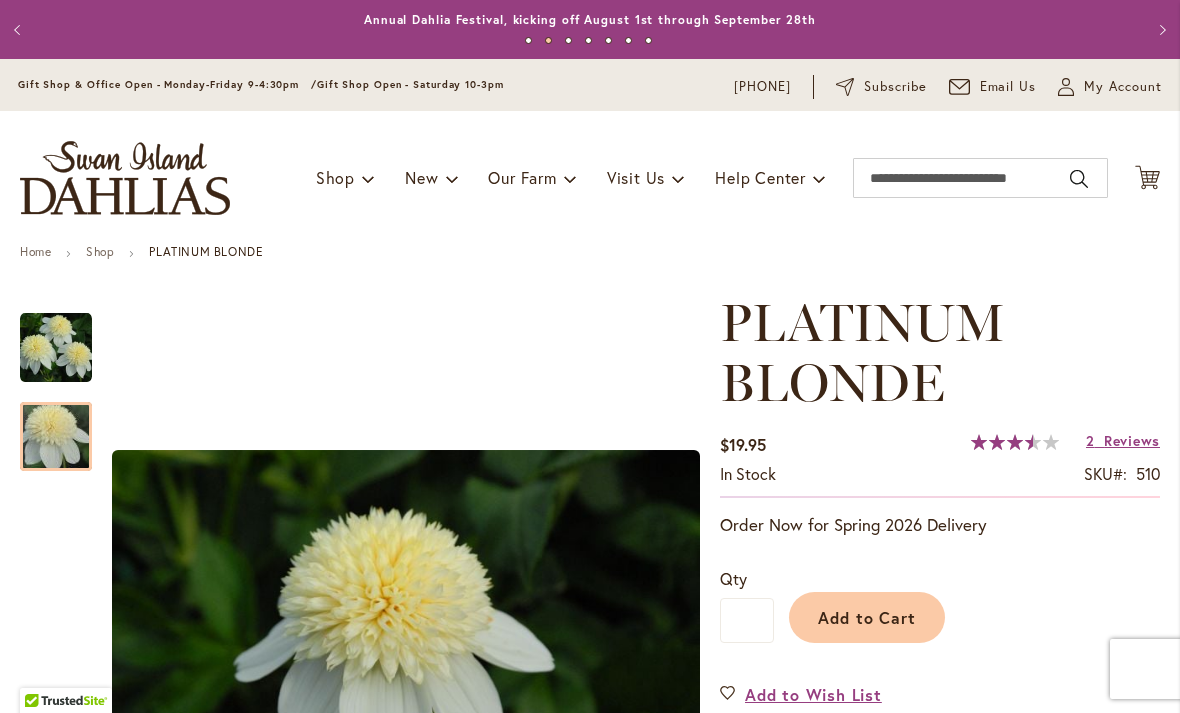 scroll, scrollTop: 0, scrollLeft: 0, axis: both 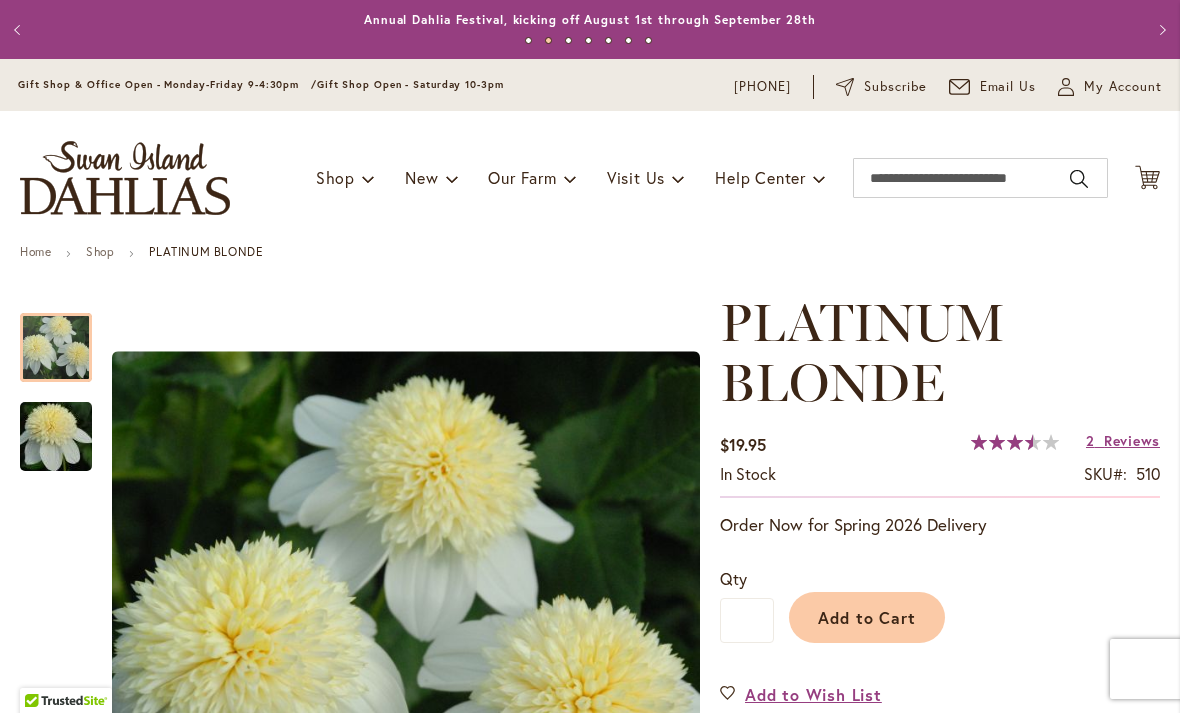 click at bounding box center [56, 347] 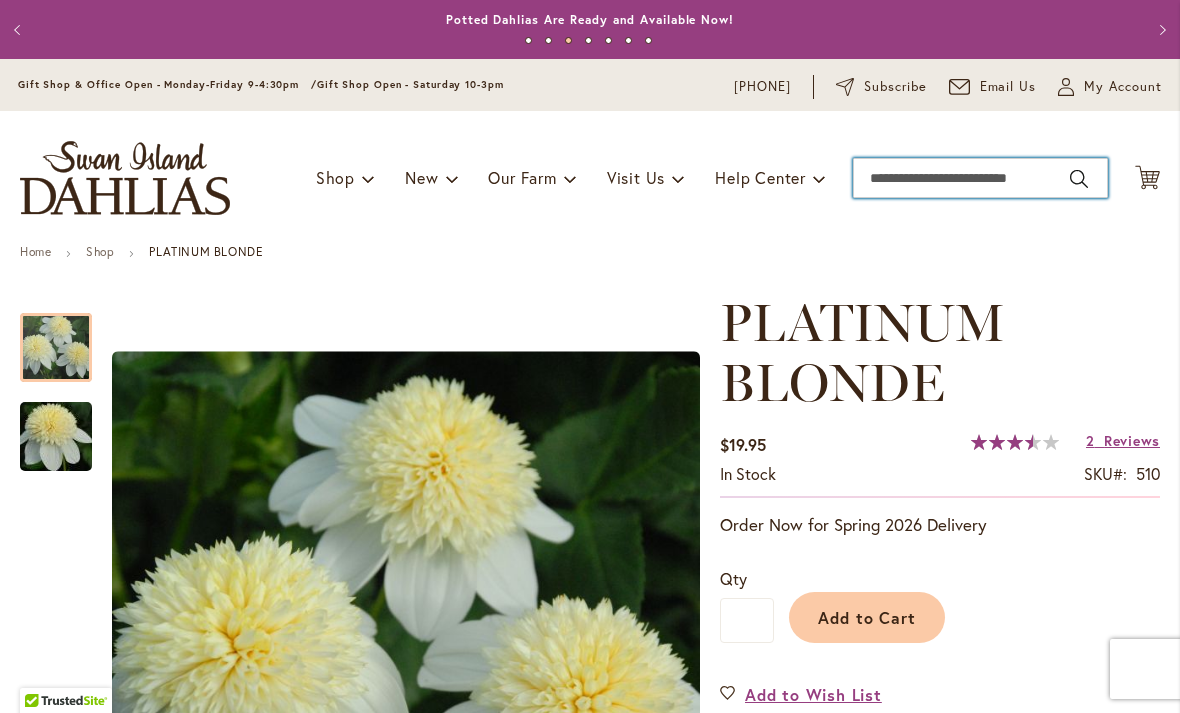 click on "Search" at bounding box center (980, 178) 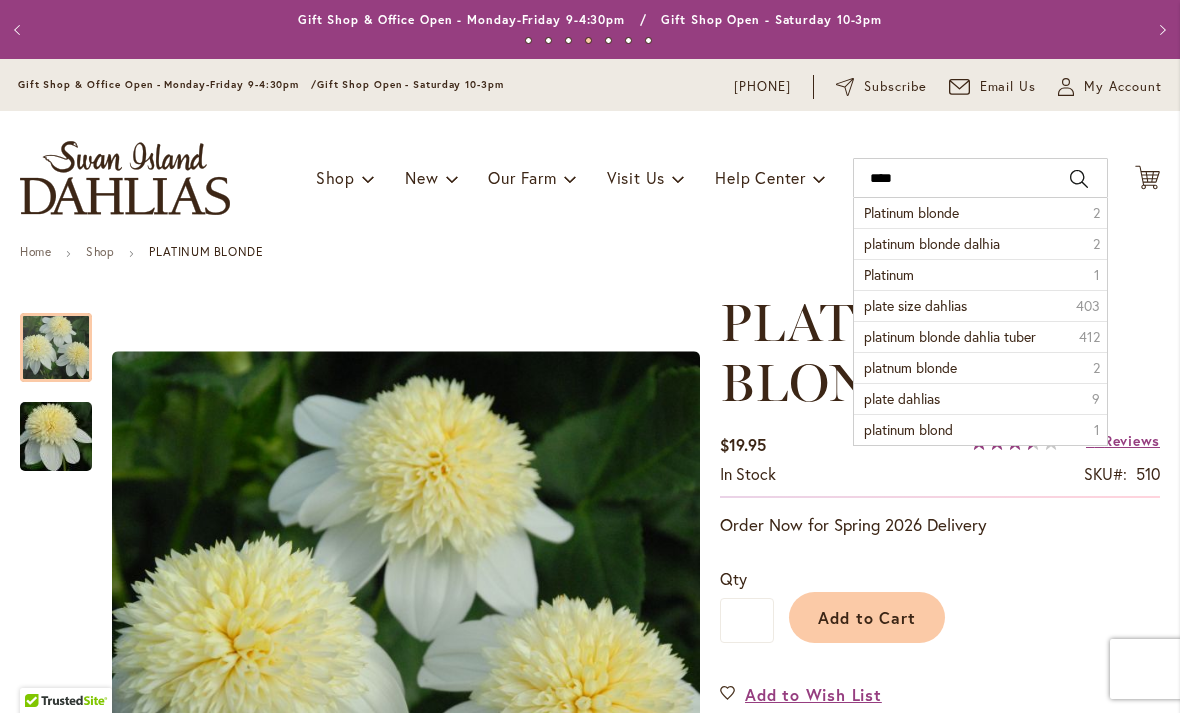click on "Platinum blonde" at bounding box center (911, 212) 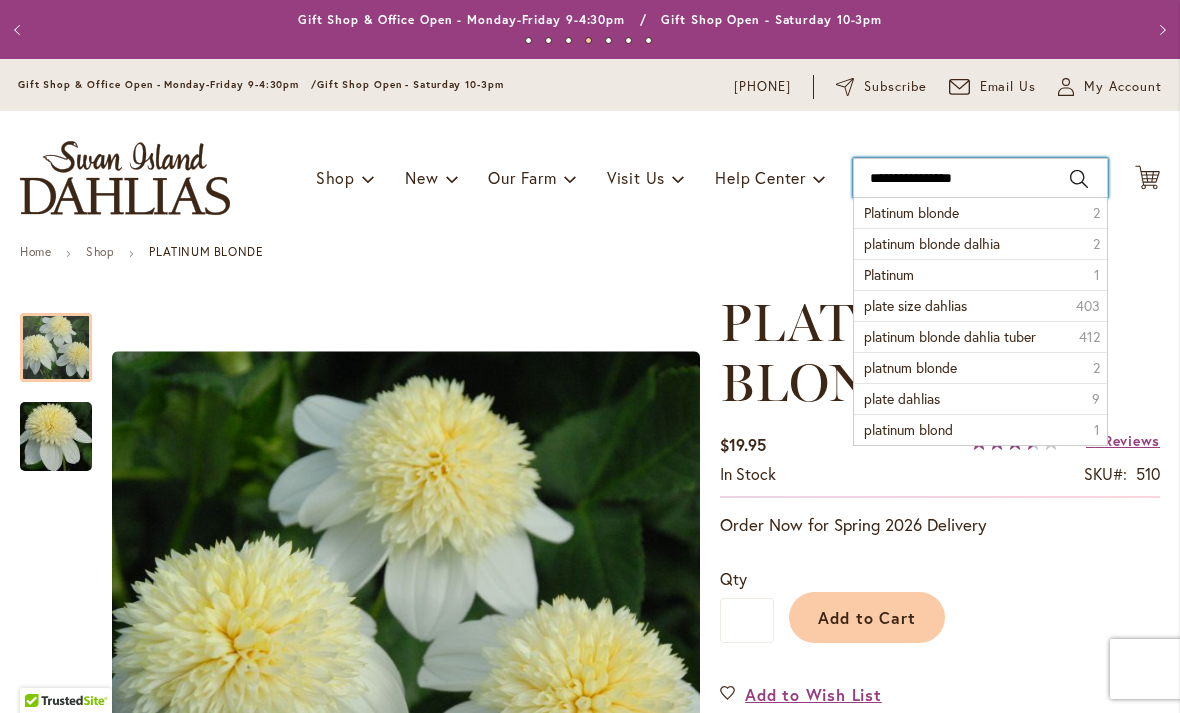 type on "**********" 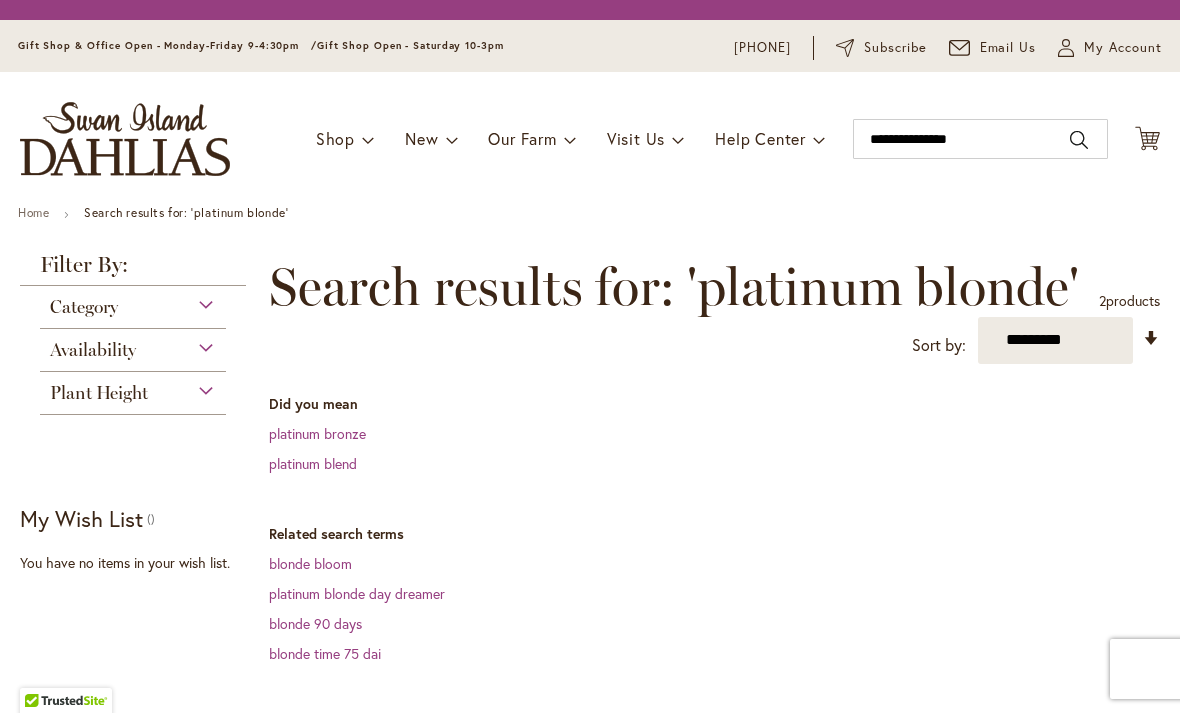 scroll, scrollTop: 0, scrollLeft: 0, axis: both 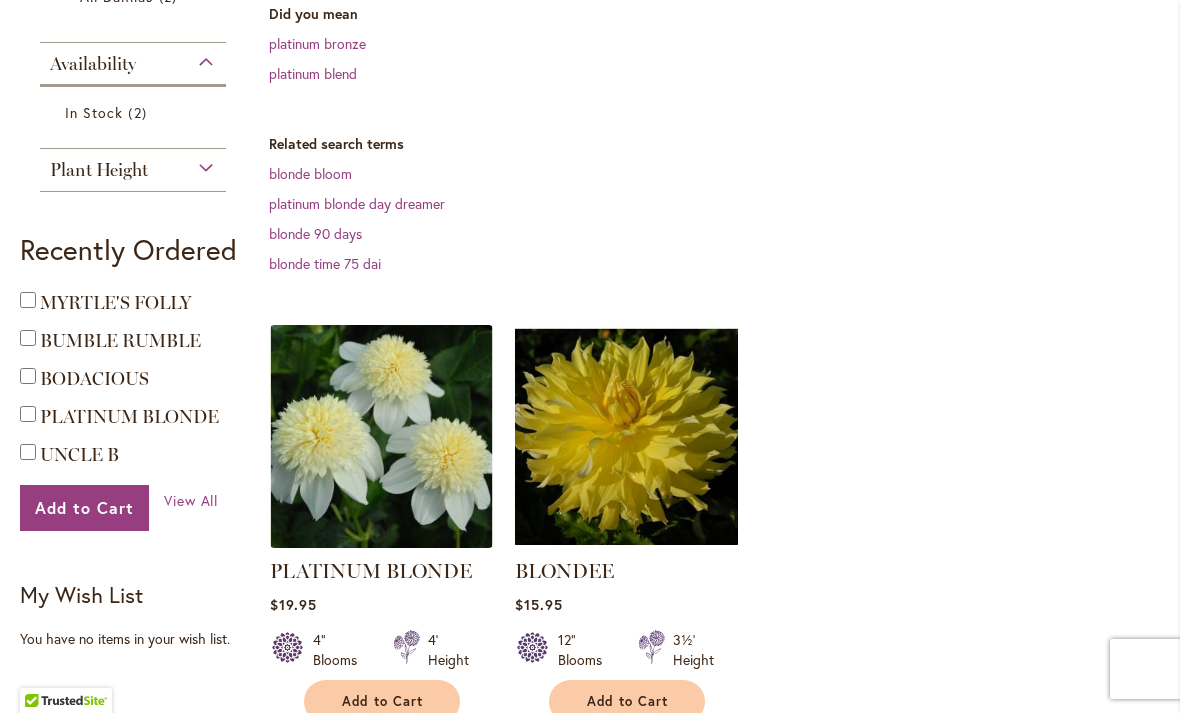click at bounding box center [381, 436] 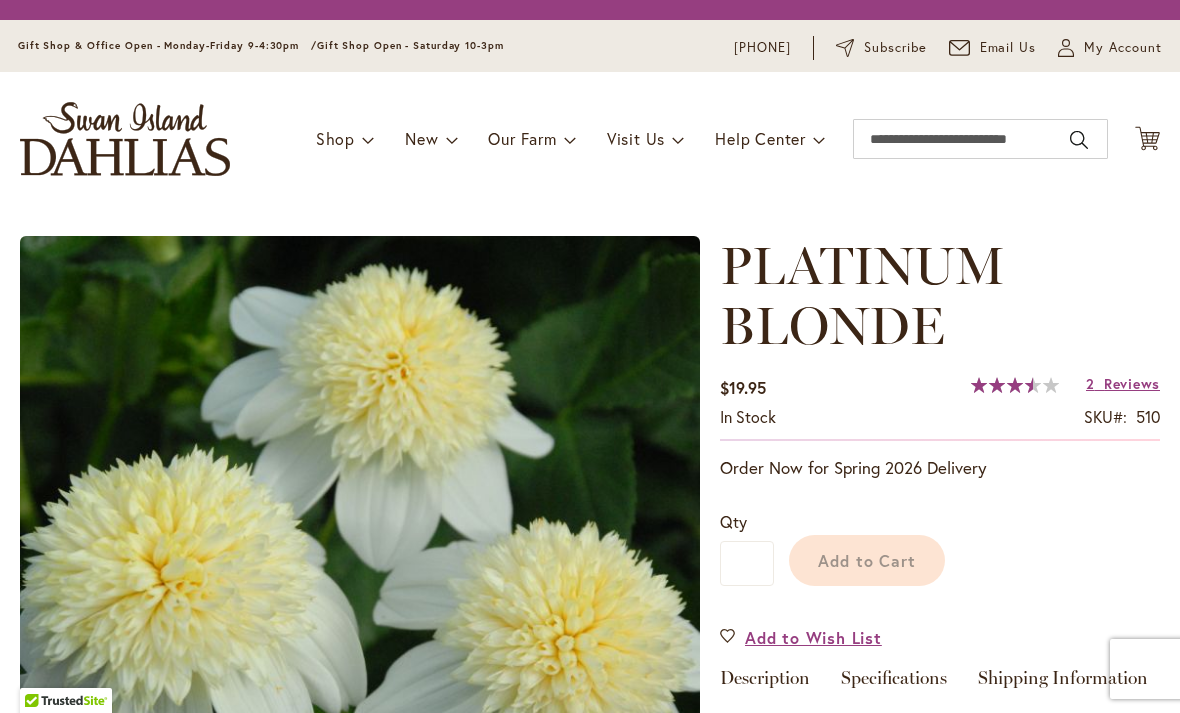 scroll, scrollTop: 0, scrollLeft: 0, axis: both 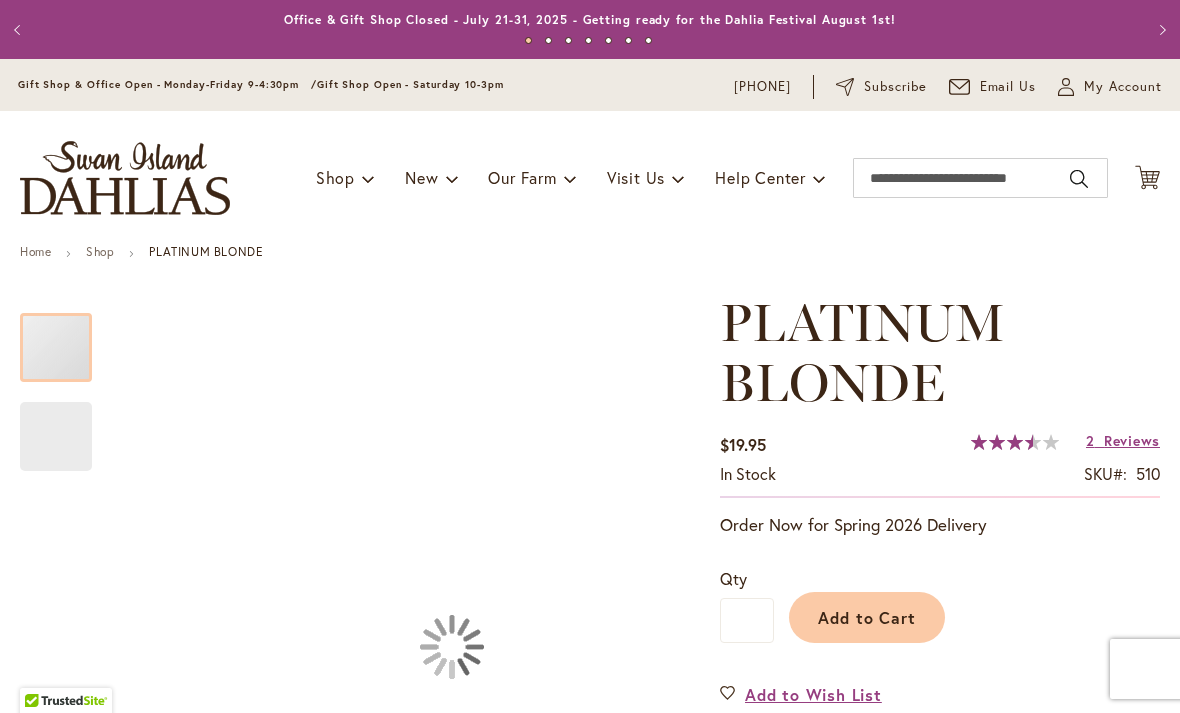 type on "*****" 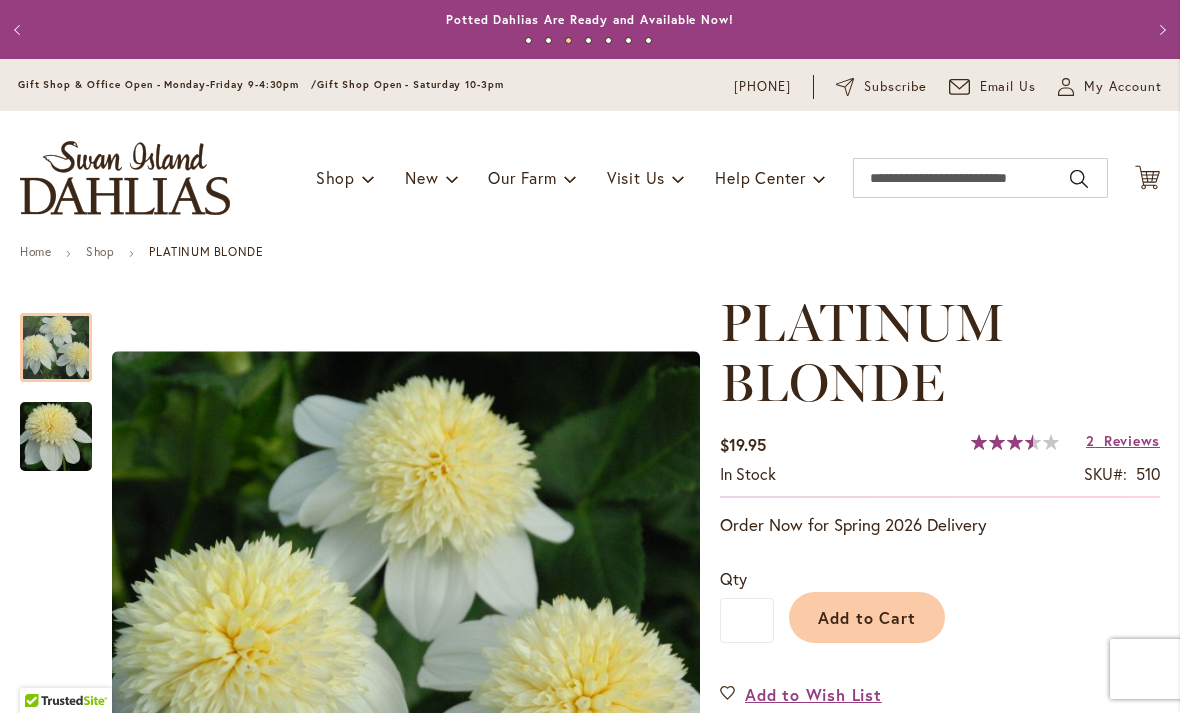 scroll, scrollTop: 0, scrollLeft: 0, axis: both 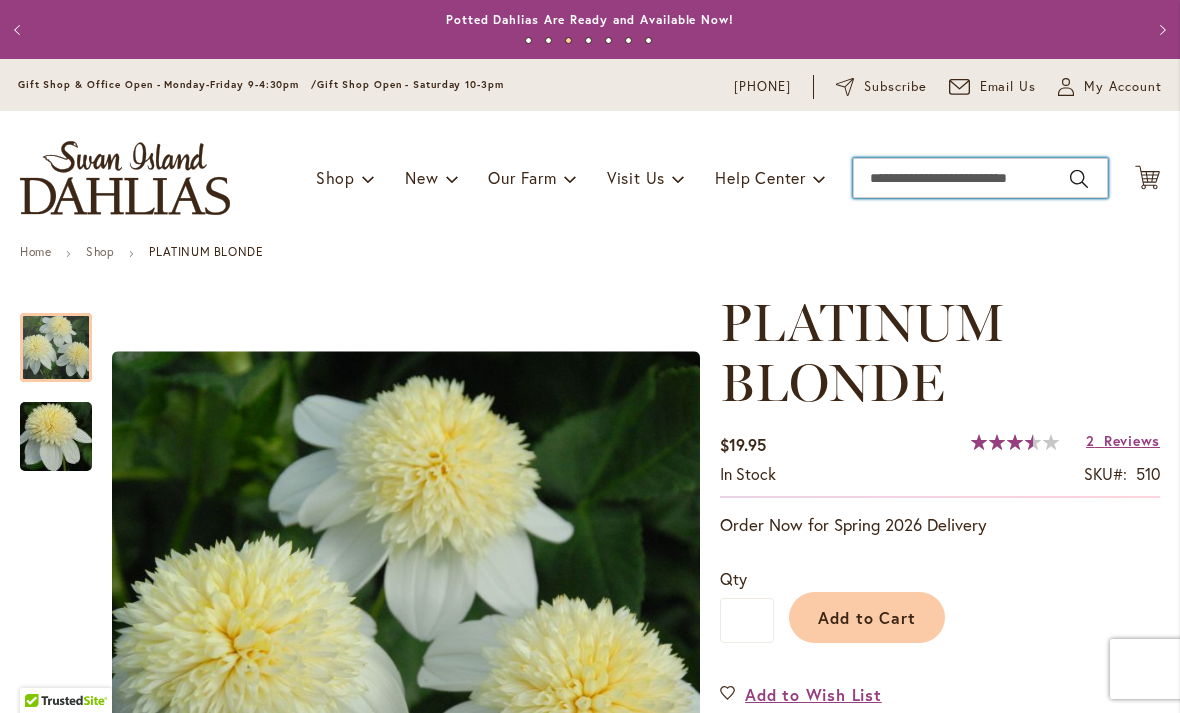 click on "Search" at bounding box center (980, 178) 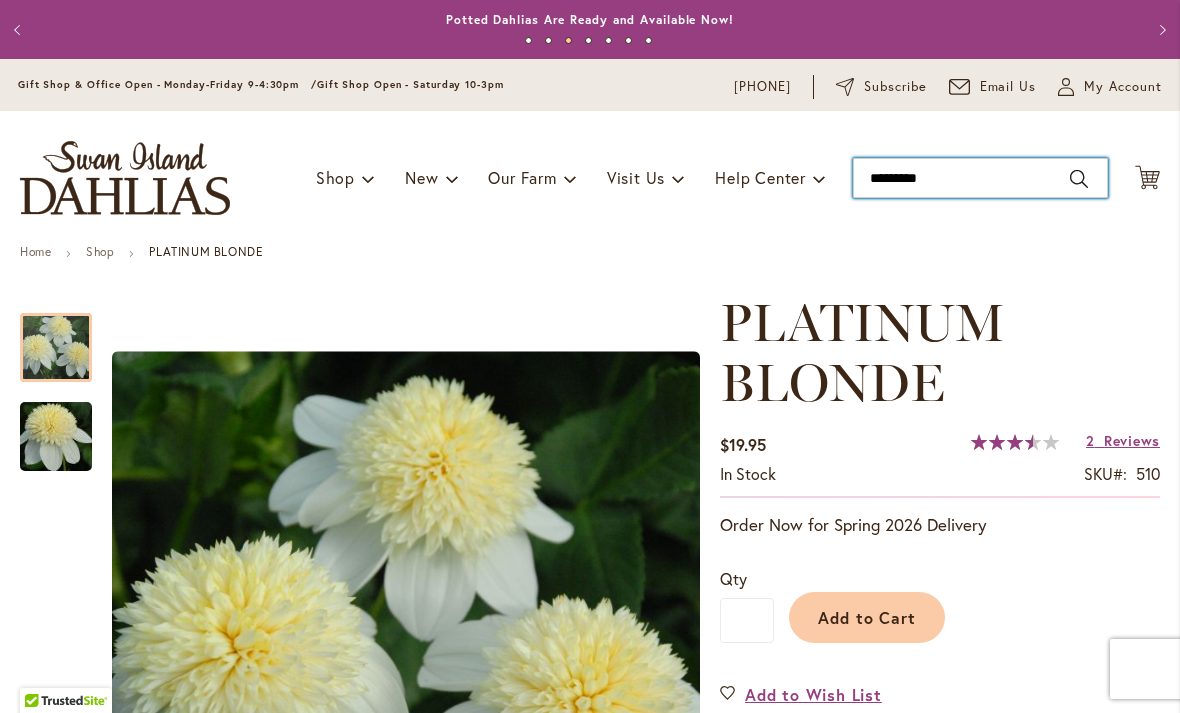 type on "*********" 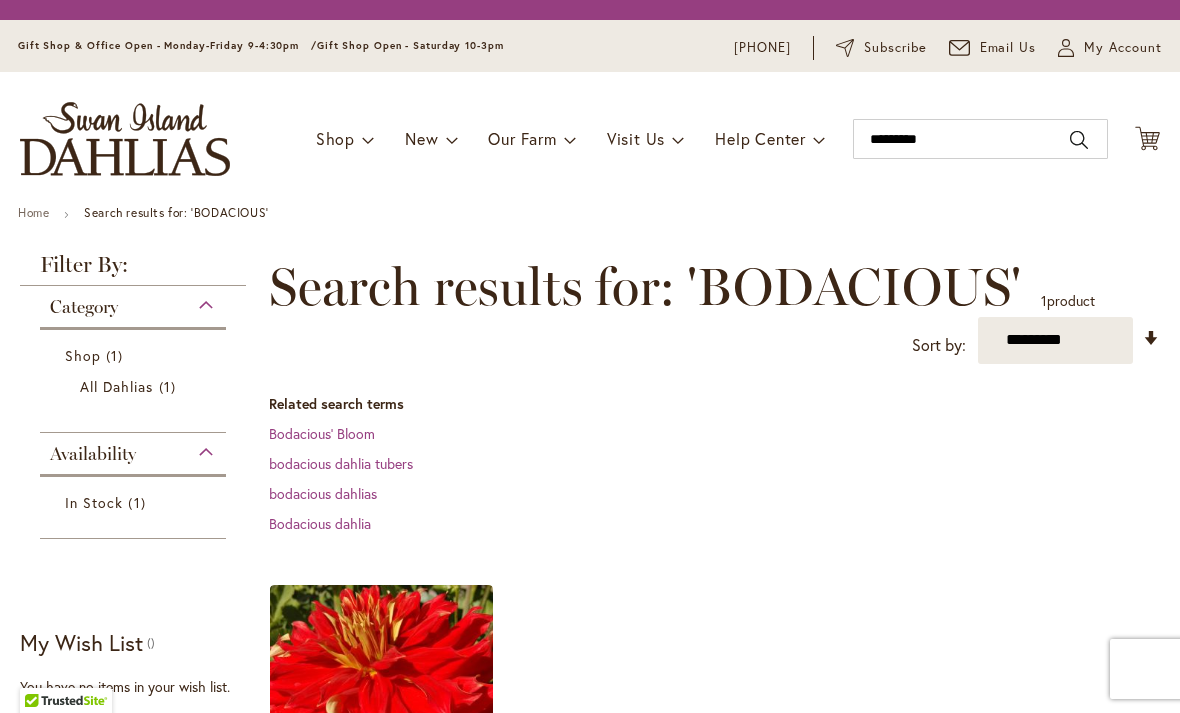 scroll, scrollTop: 0, scrollLeft: 0, axis: both 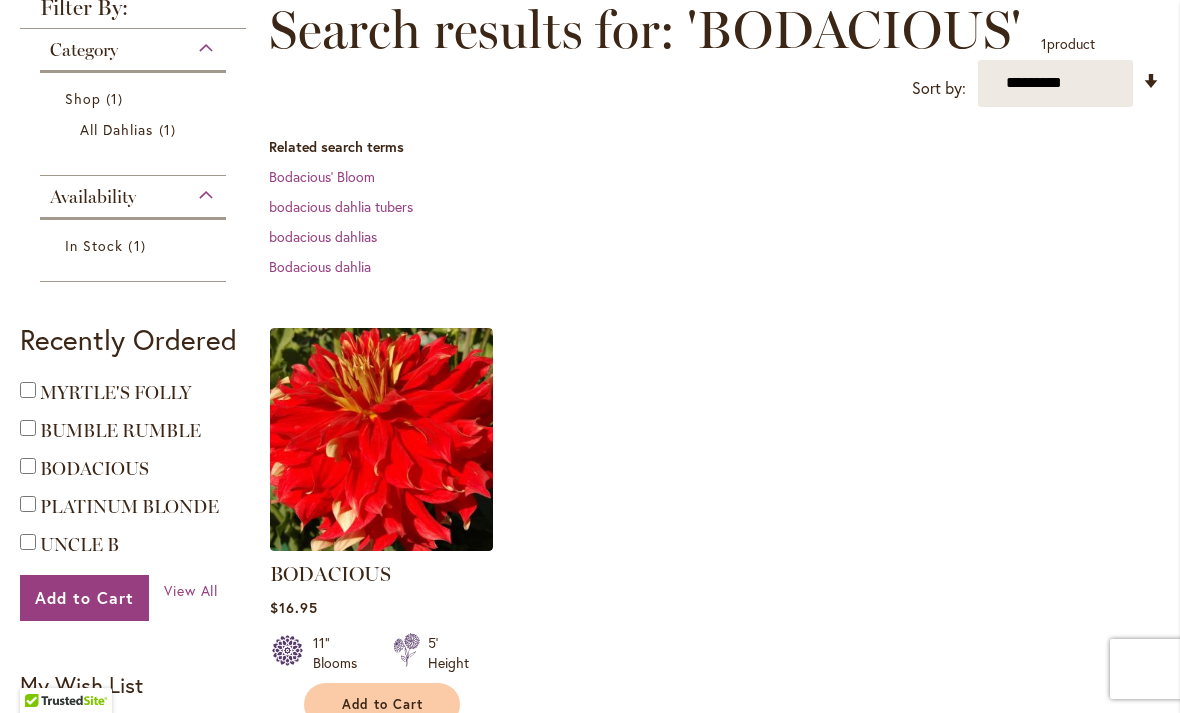 click at bounding box center (381, 439) 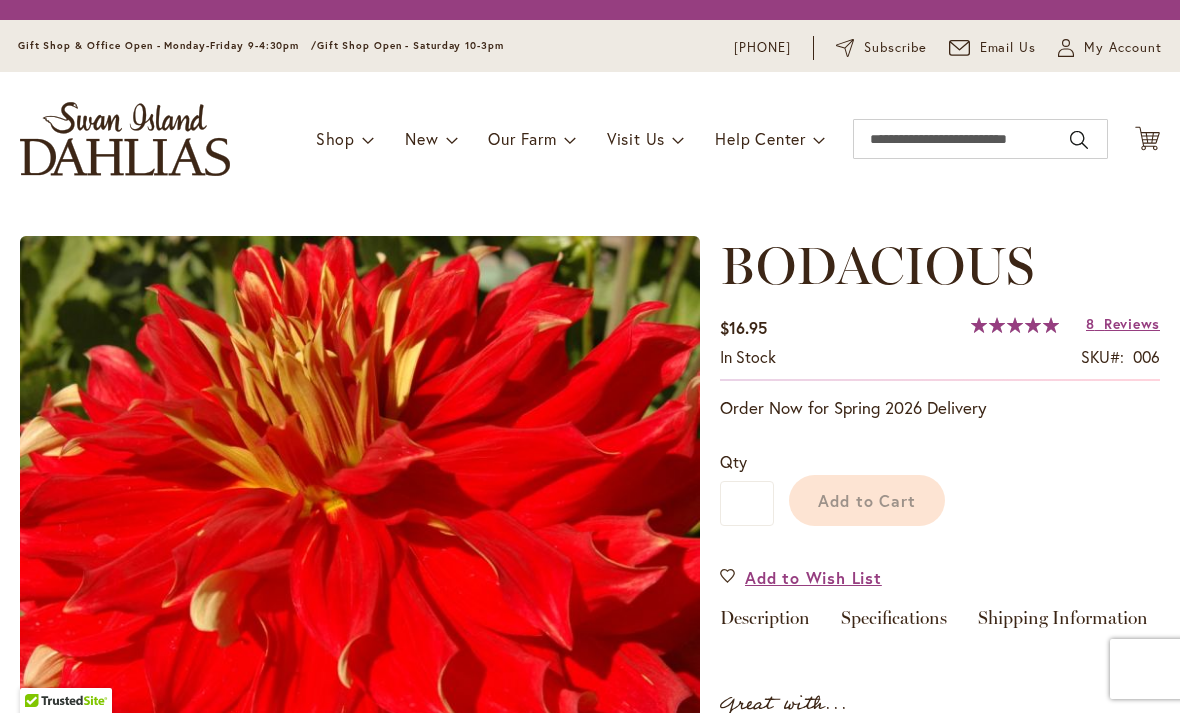 scroll, scrollTop: 0, scrollLeft: 0, axis: both 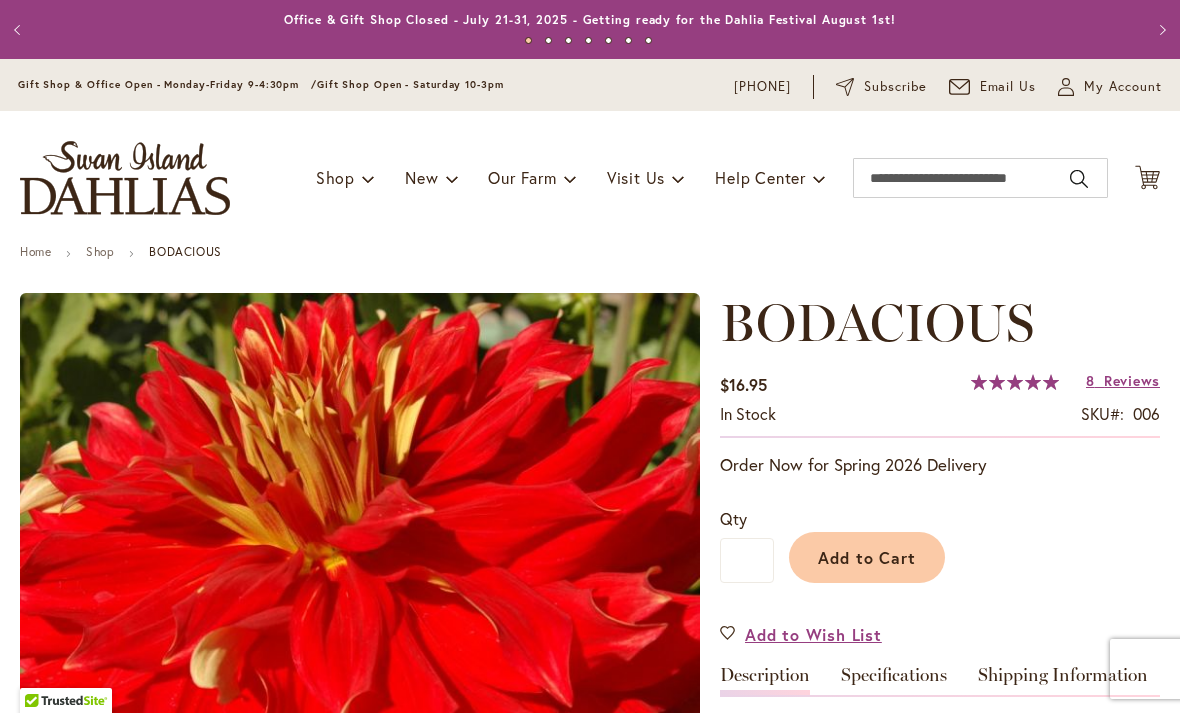 type on "*****" 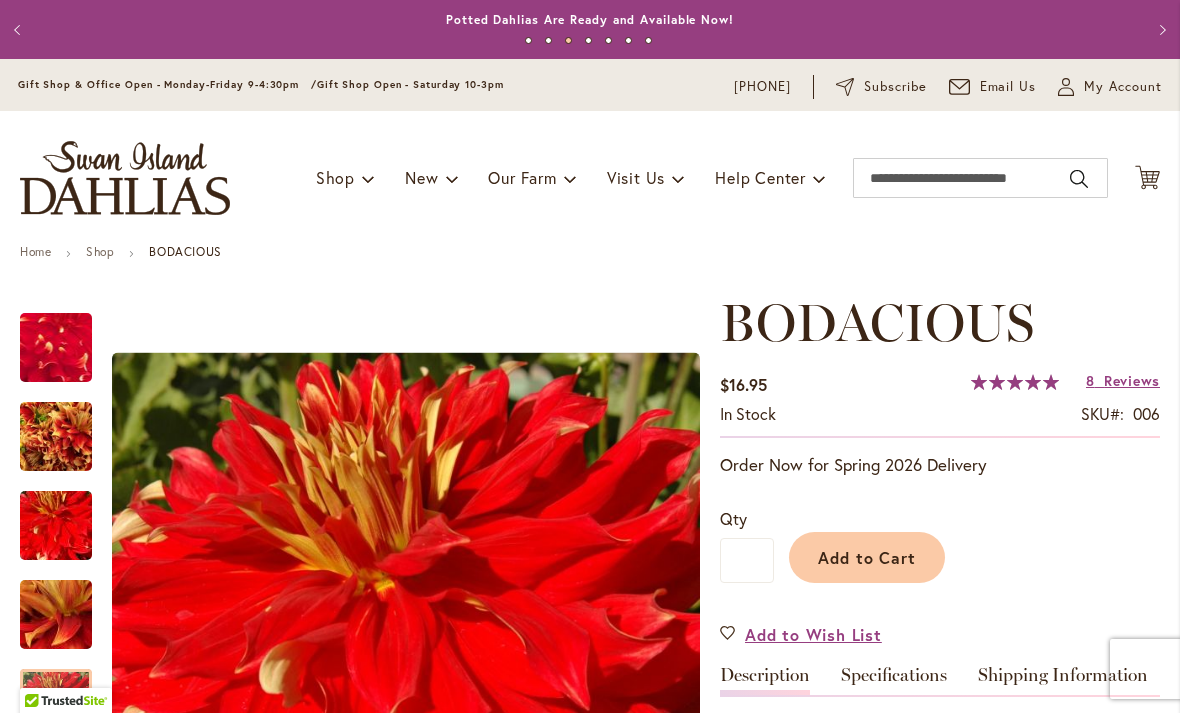 scroll, scrollTop: 0, scrollLeft: 0, axis: both 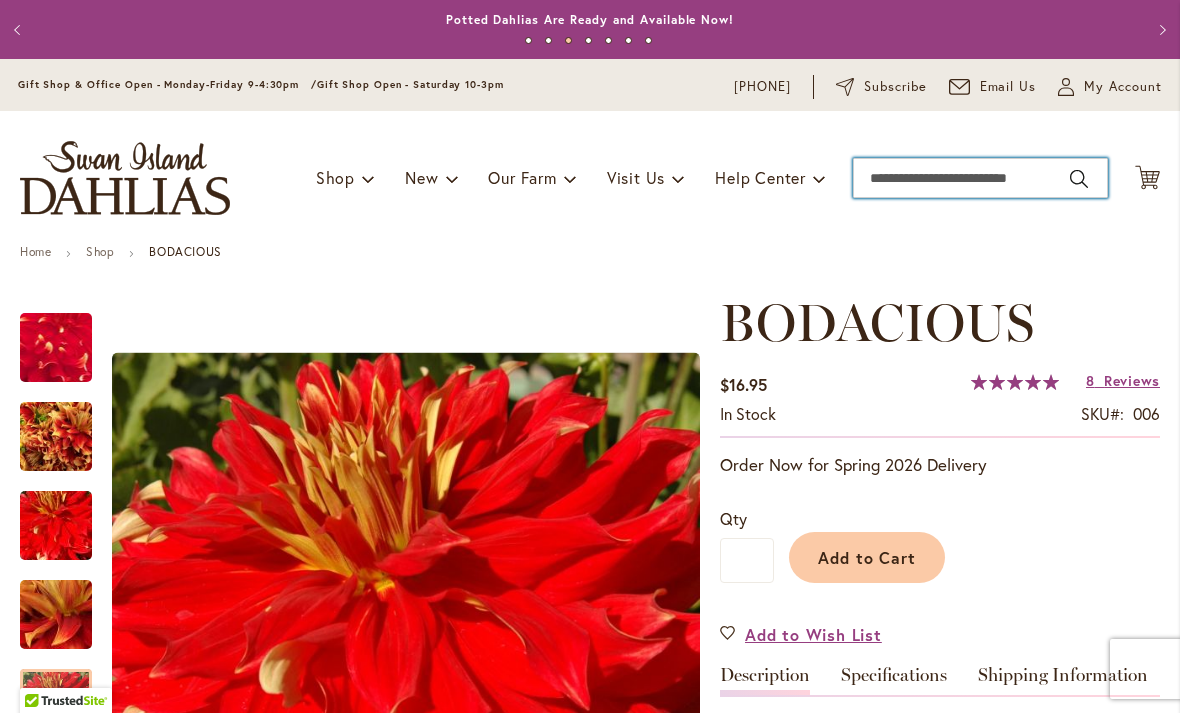 click on "Search" at bounding box center [980, 178] 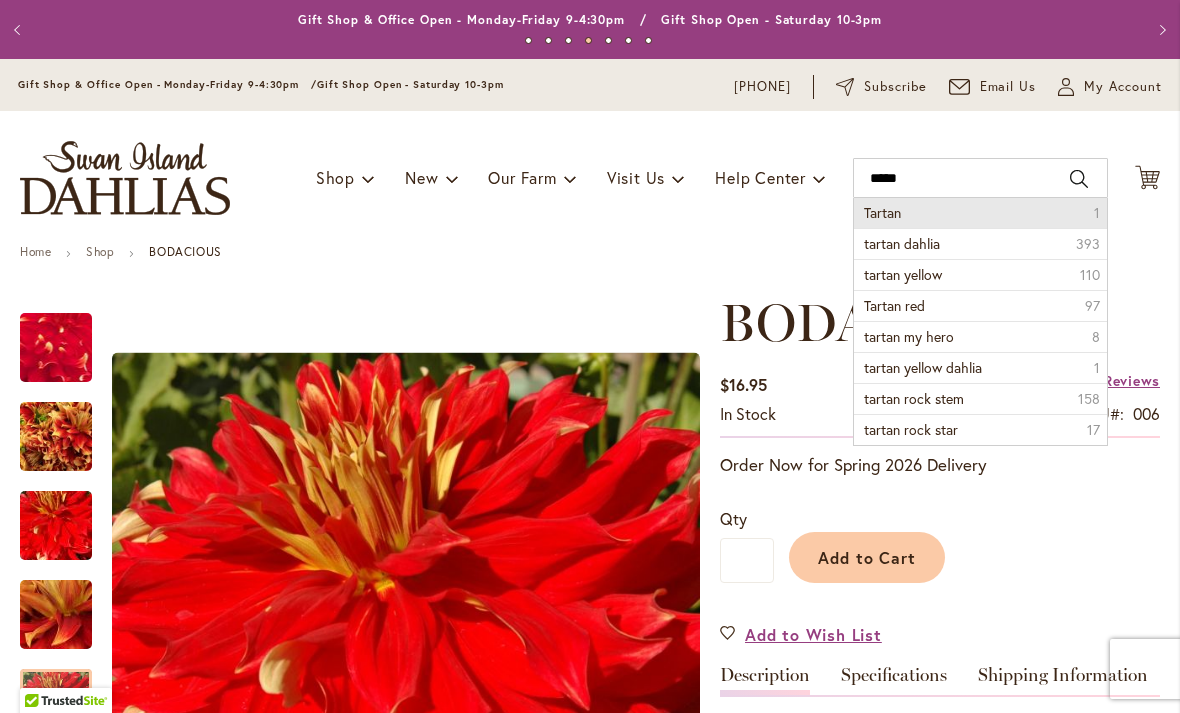 click on "Tartan 1" at bounding box center [980, 213] 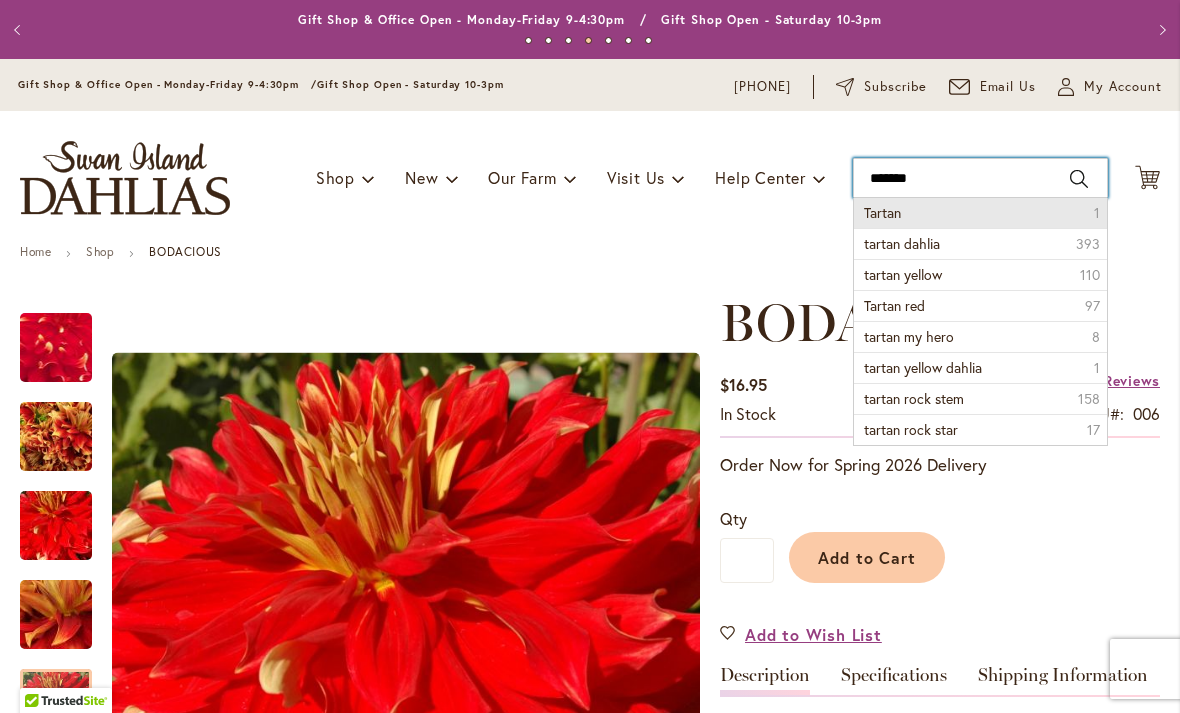 type on "******" 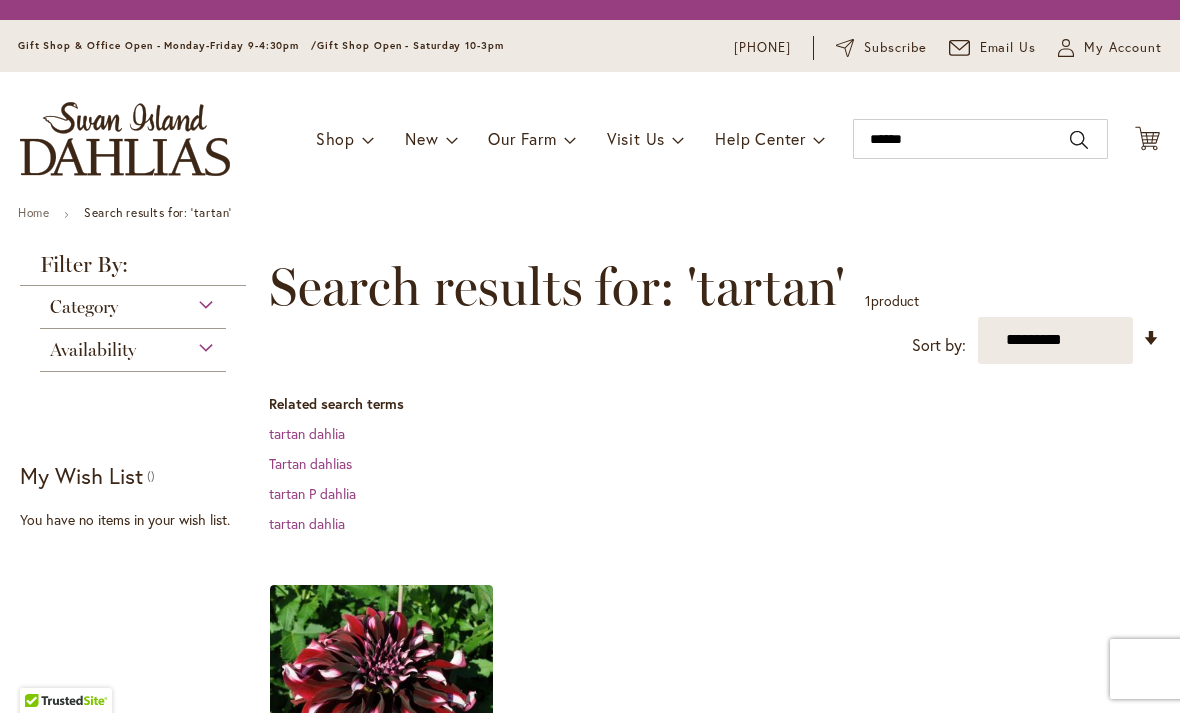 scroll, scrollTop: 0, scrollLeft: 0, axis: both 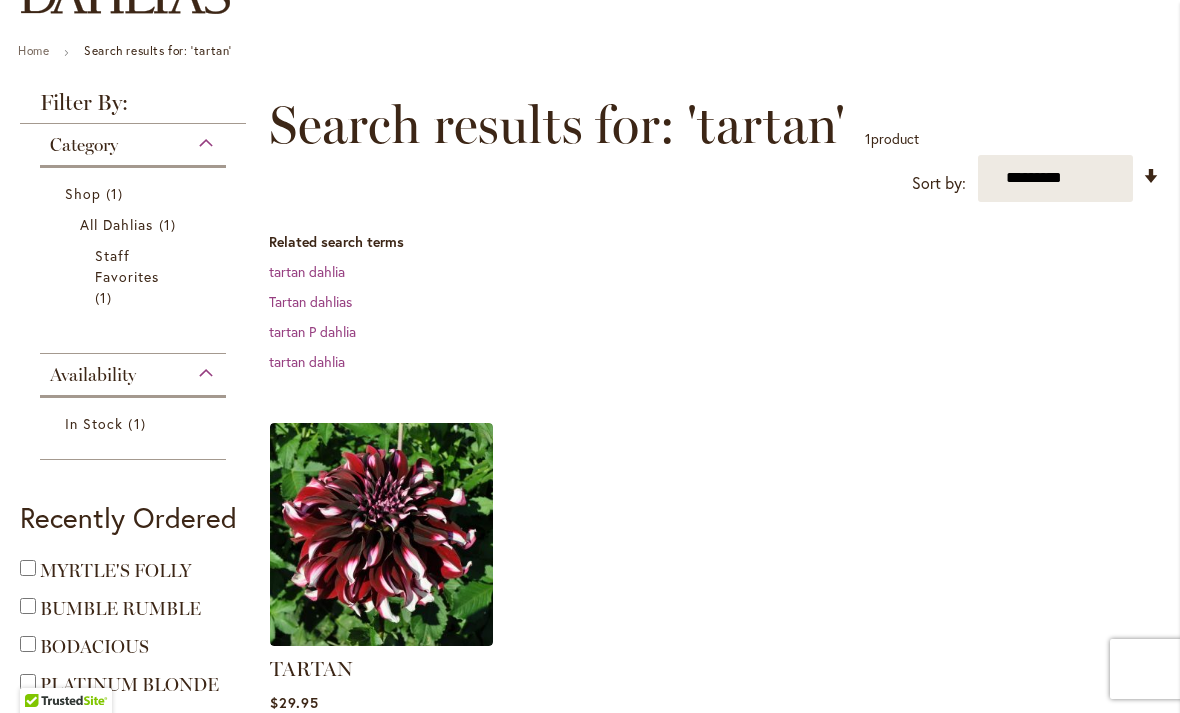 click at bounding box center [381, 534] 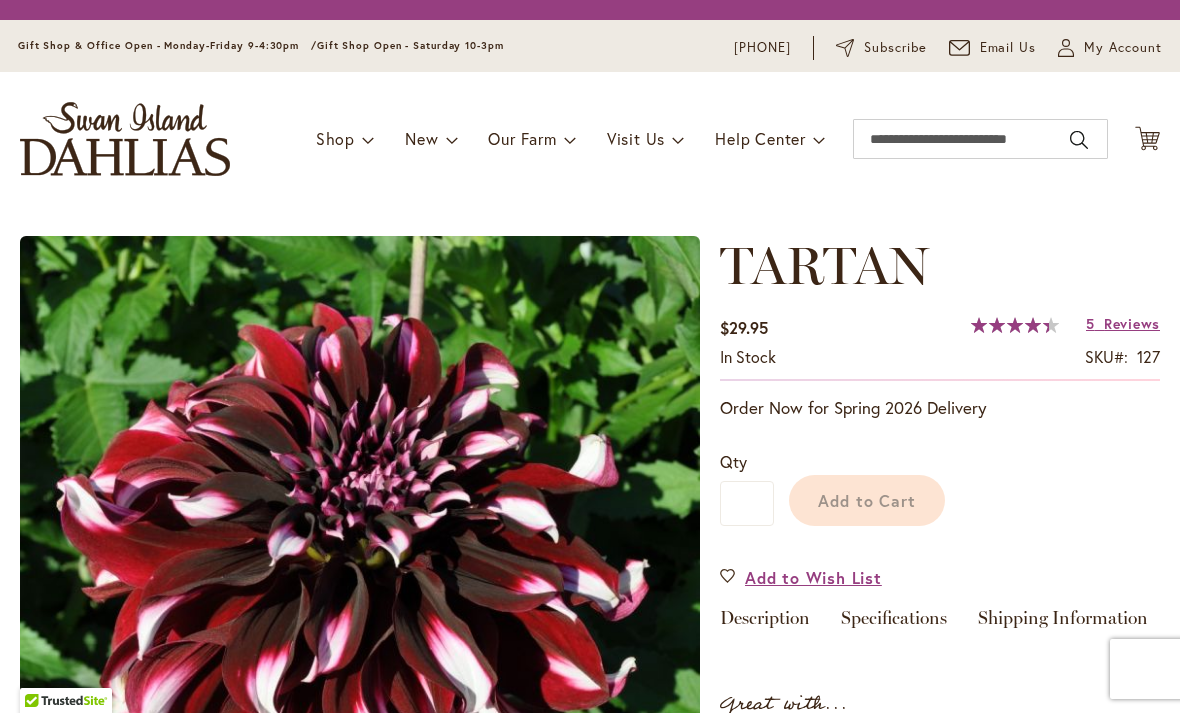 scroll, scrollTop: 0, scrollLeft: 0, axis: both 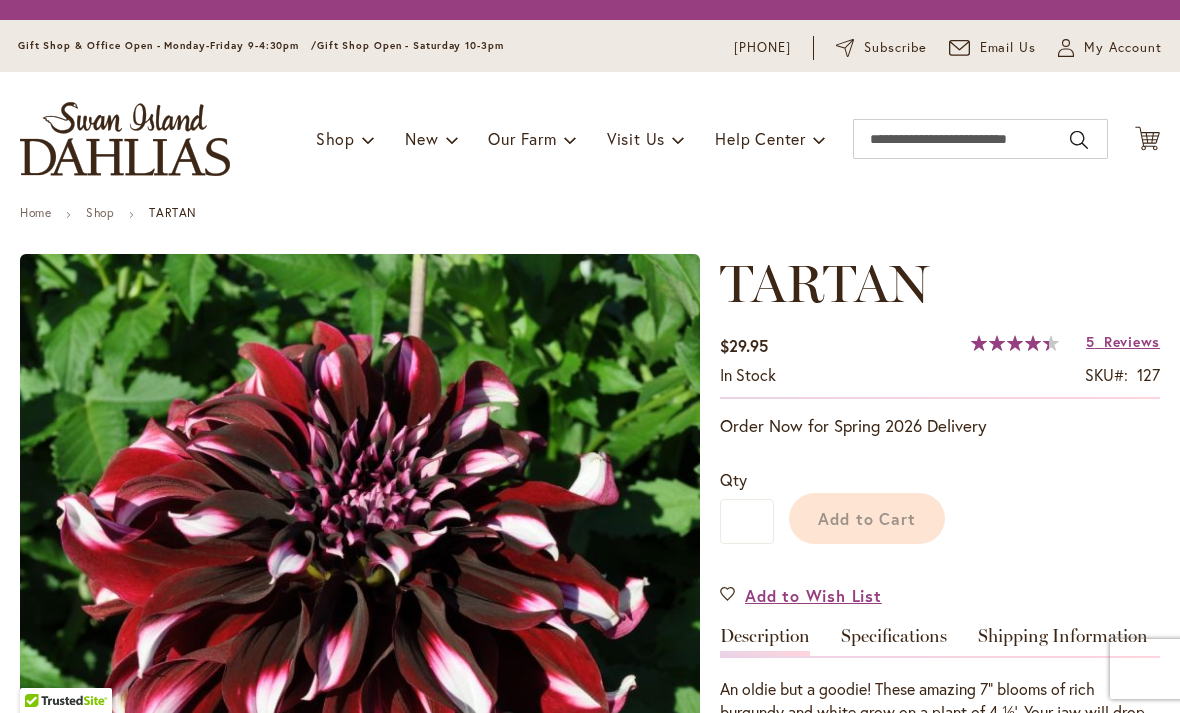 type on "*****" 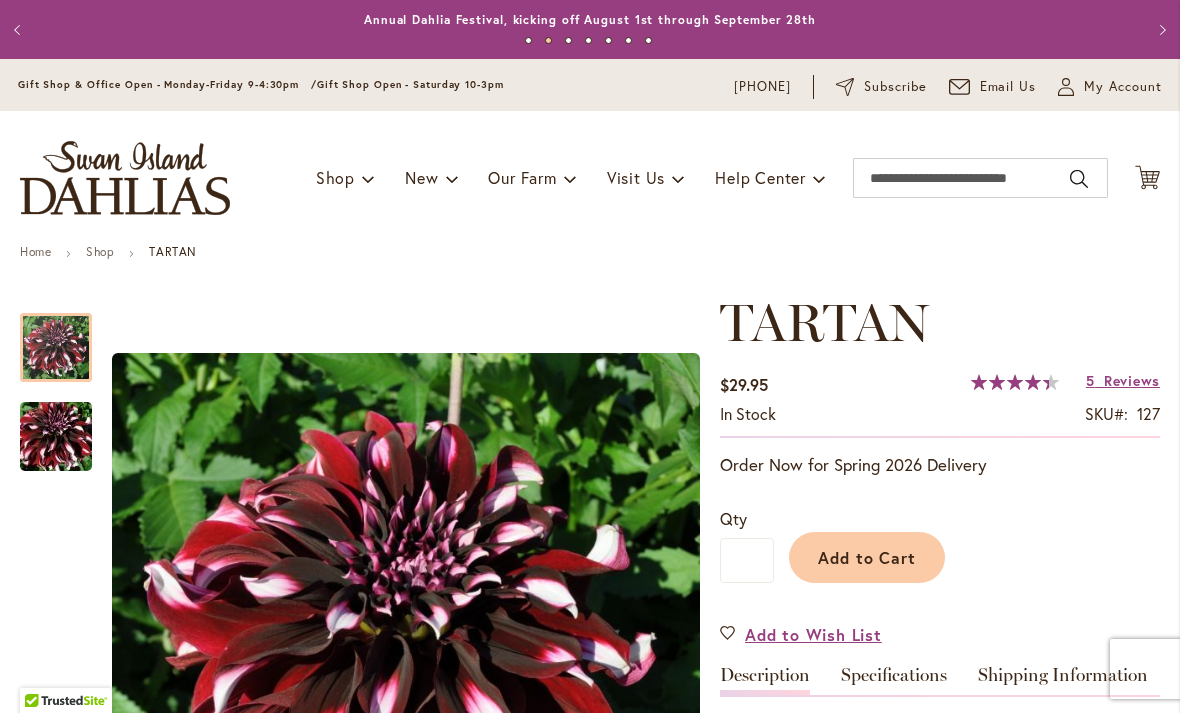 scroll, scrollTop: 0, scrollLeft: 0, axis: both 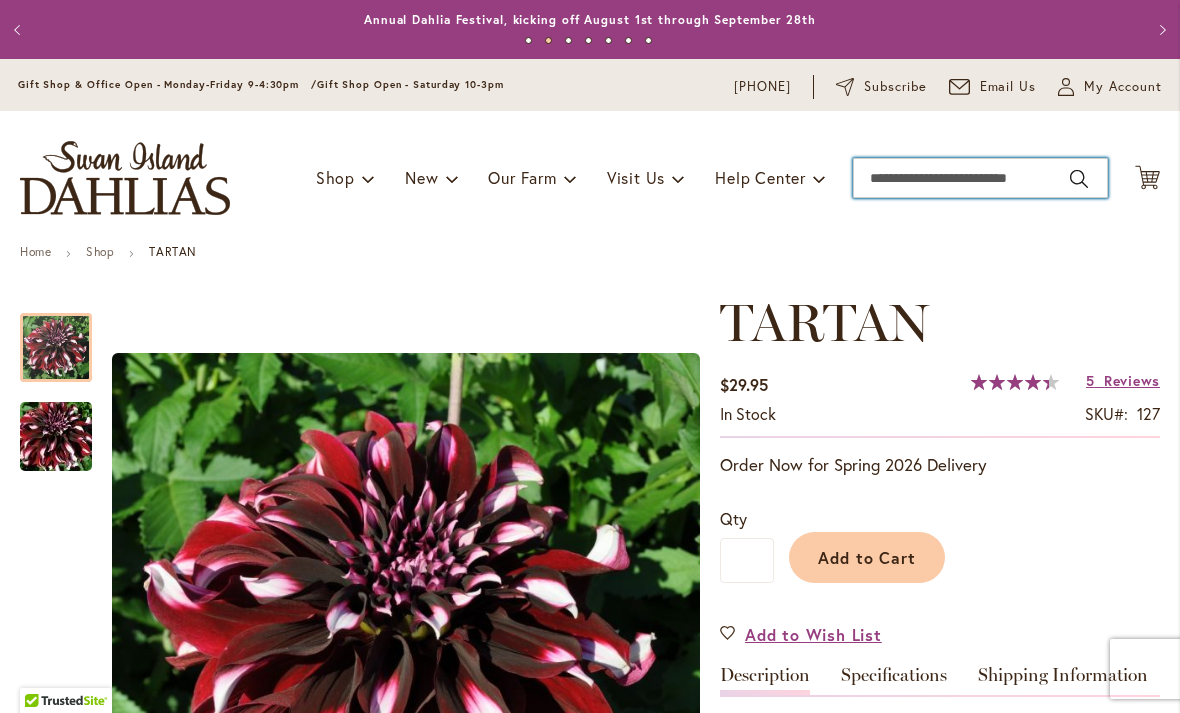 click on "Search" at bounding box center [980, 178] 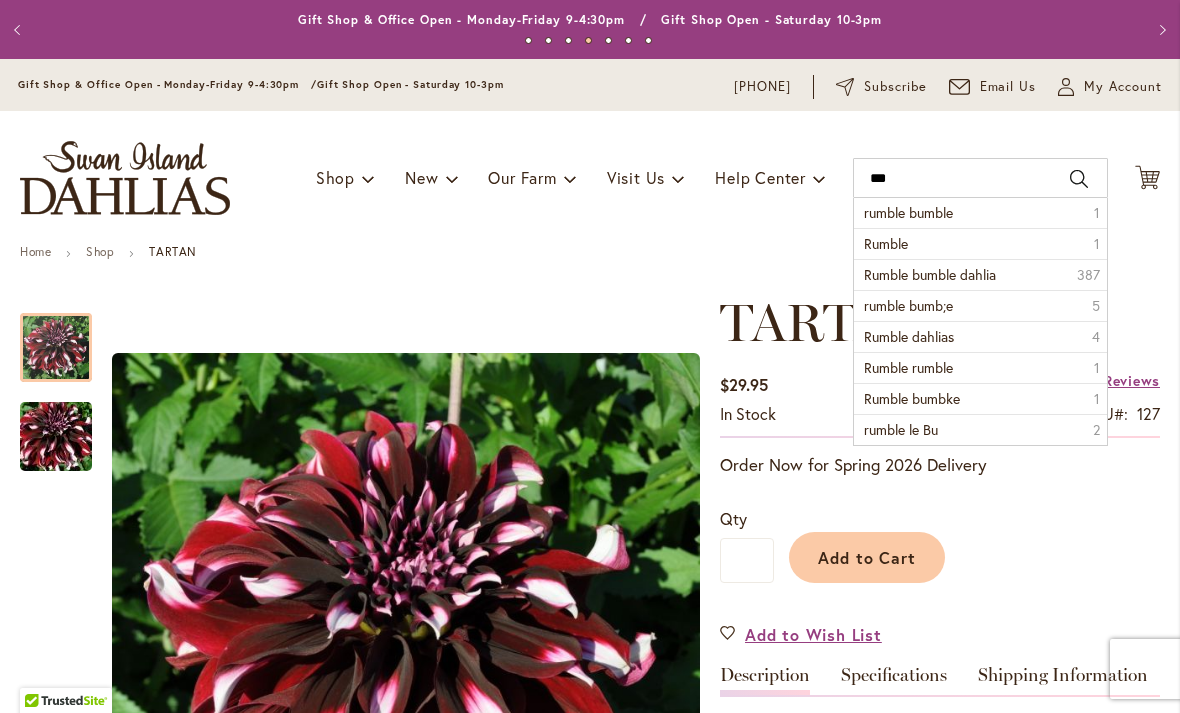 click on "Rumble 1" at bounding box center [980, 243] 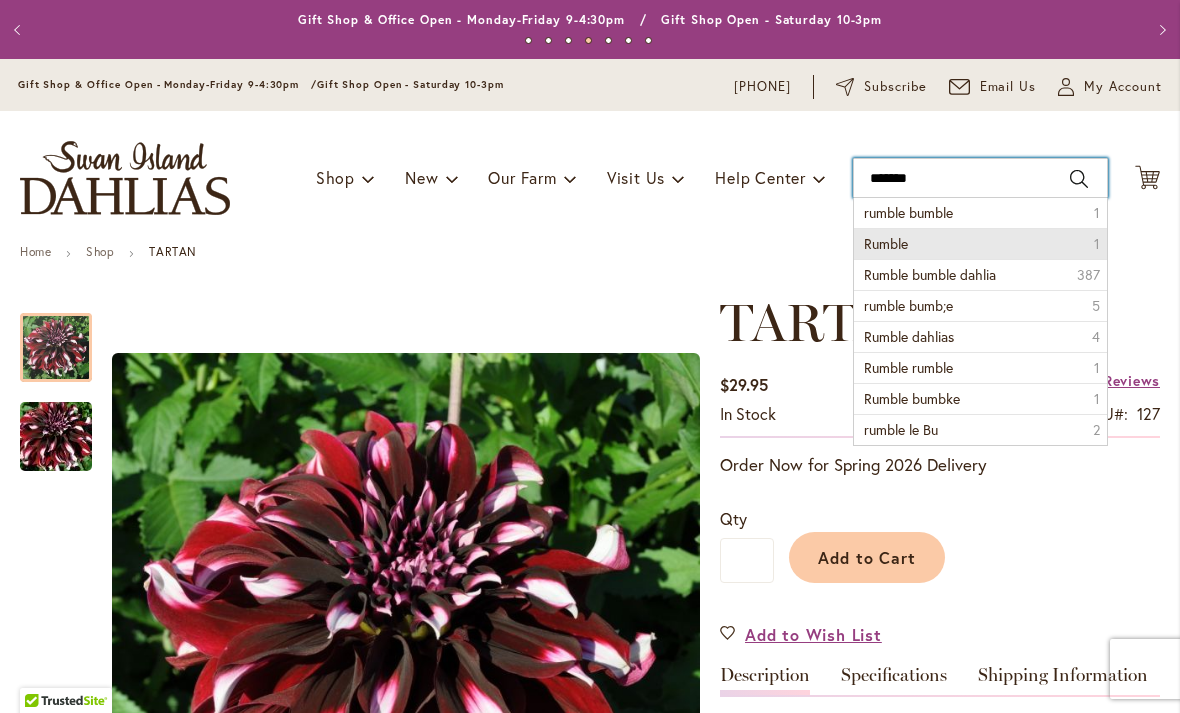 type on "******" 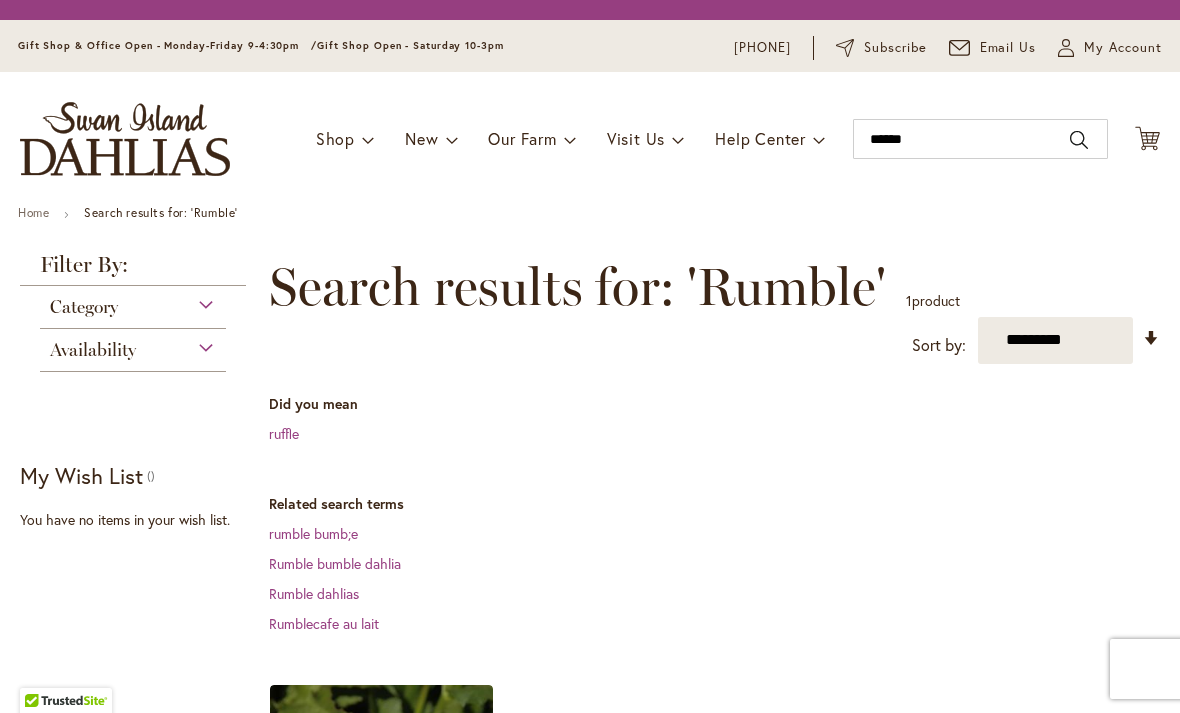 scroll, scrollTop: 0, scrollLeft: 0, axis: both 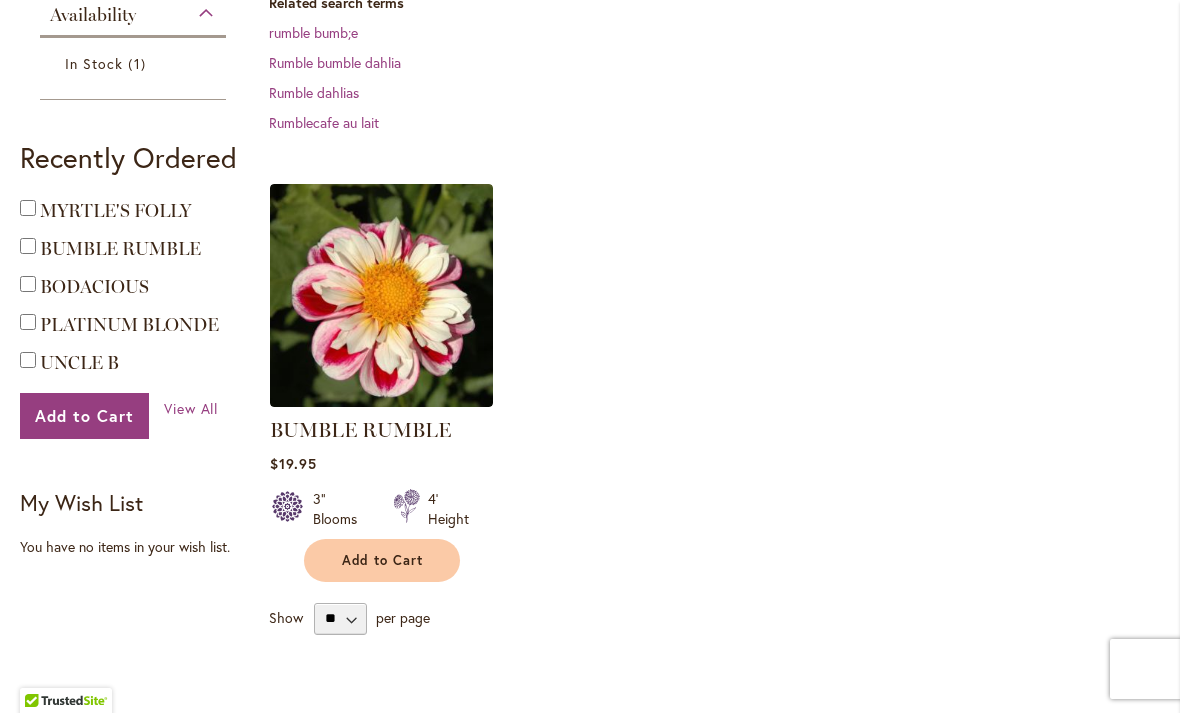 click at bounding box center (381, 295) 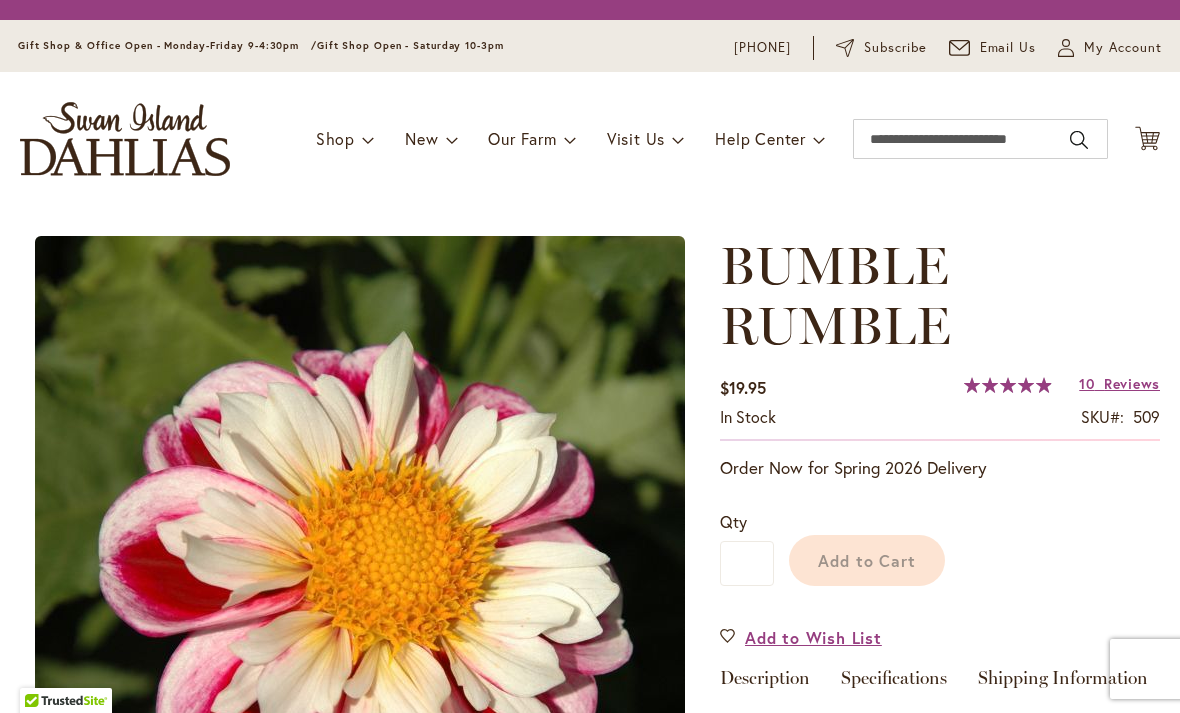 scroll, scrollTop: 0, scrollLeft: 0, axis: both 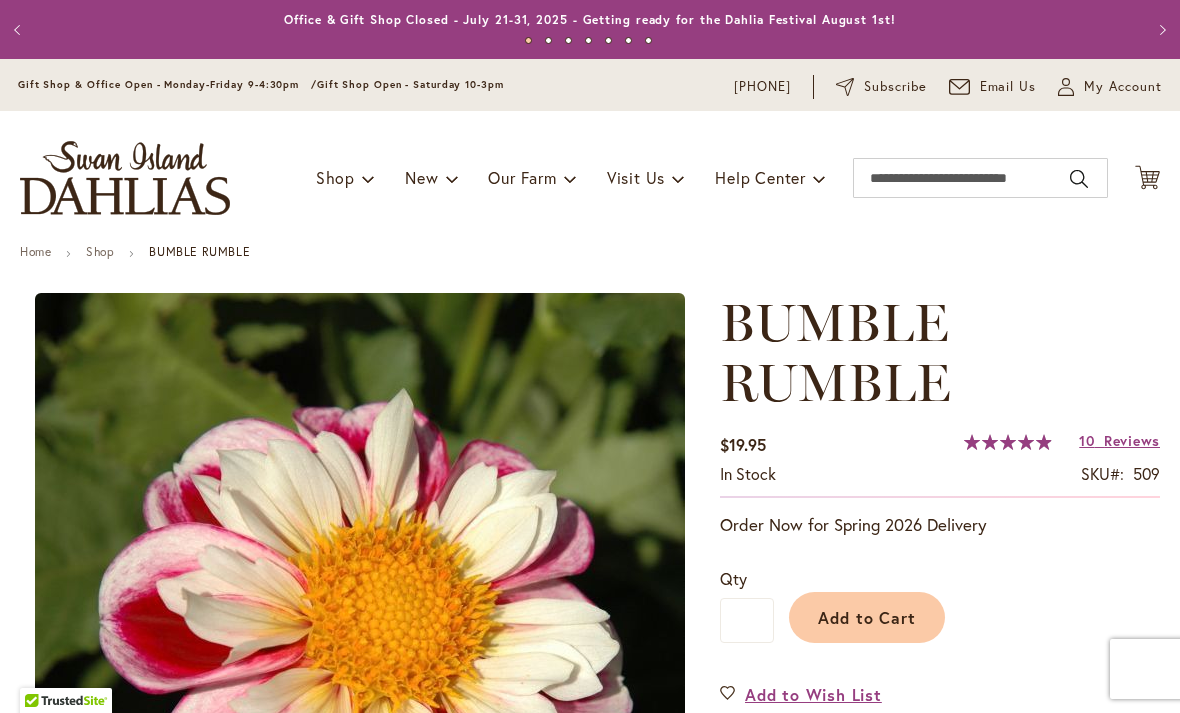 type on "*****" 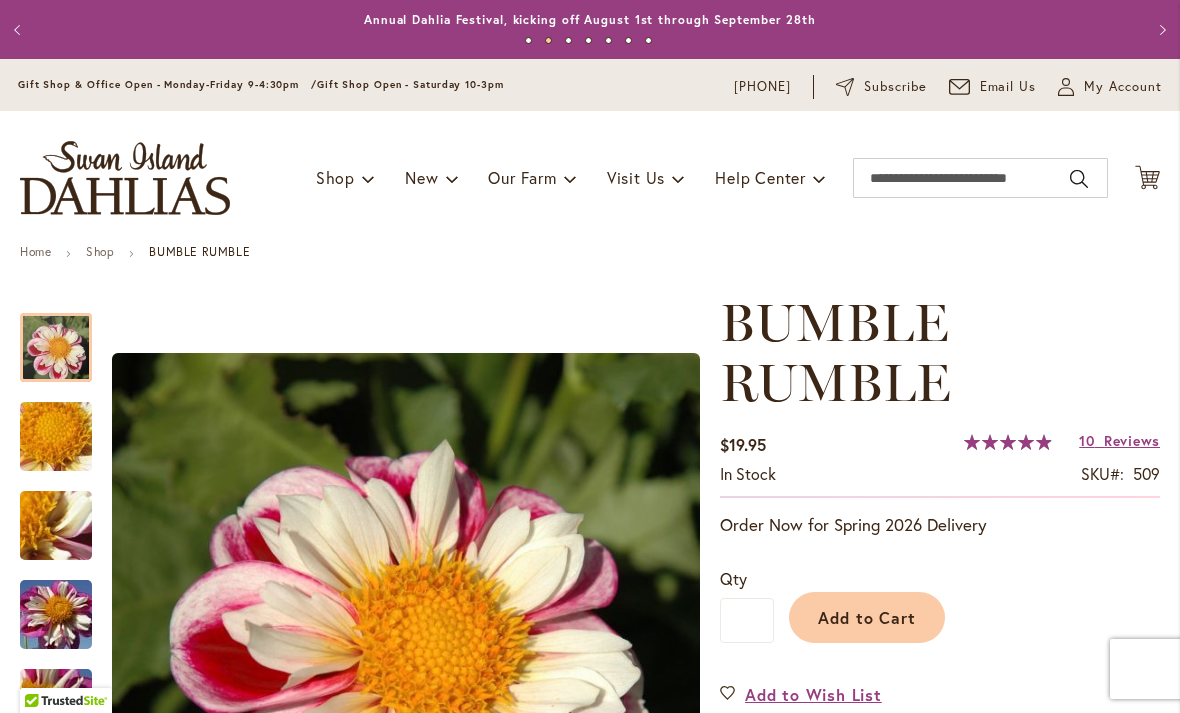 scroll, scrollTop: 0, scrollLeft: 0, axis: both 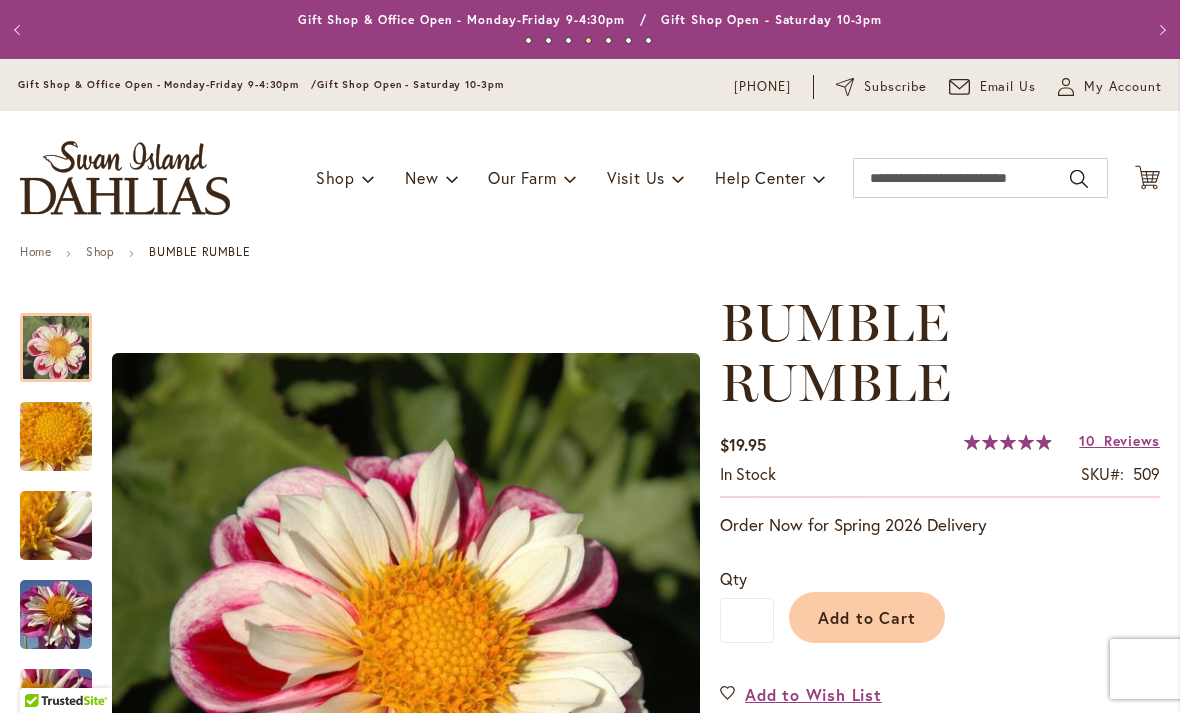 click on "My Account" at bounding box center [1123, 87] 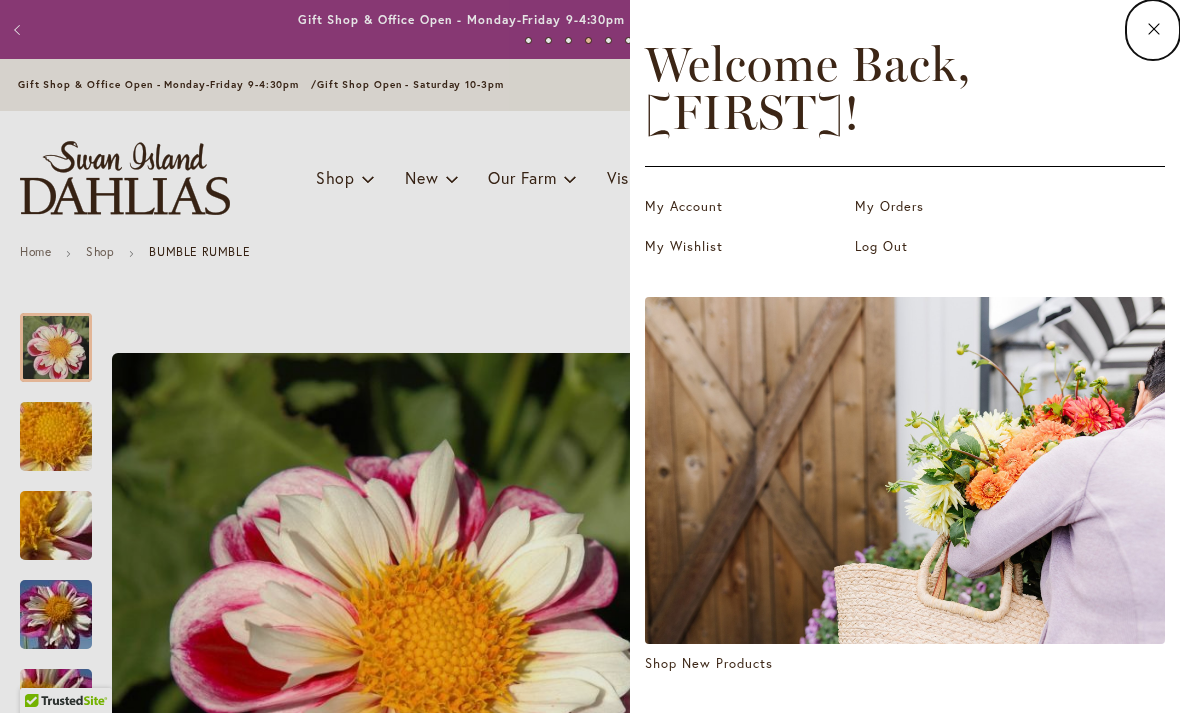 click on "My Orders" at bounding box center (955, 207) 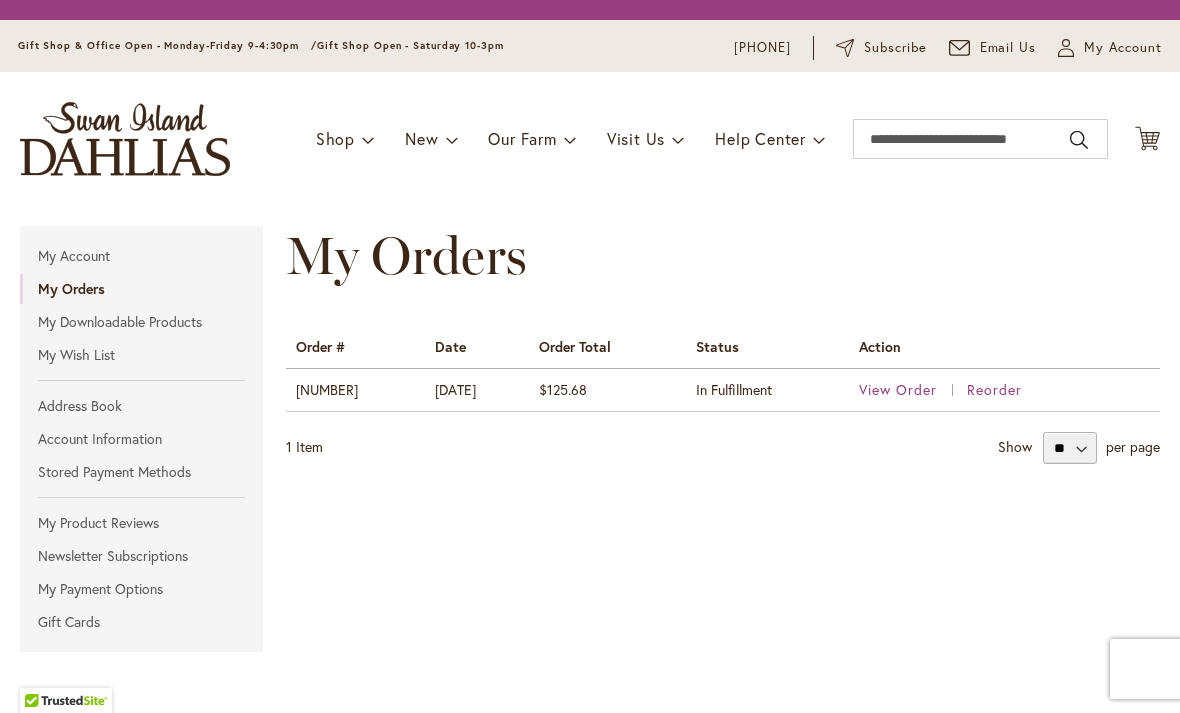 scroll, scrollTop: 0, scrollLeft: 0, axis: both 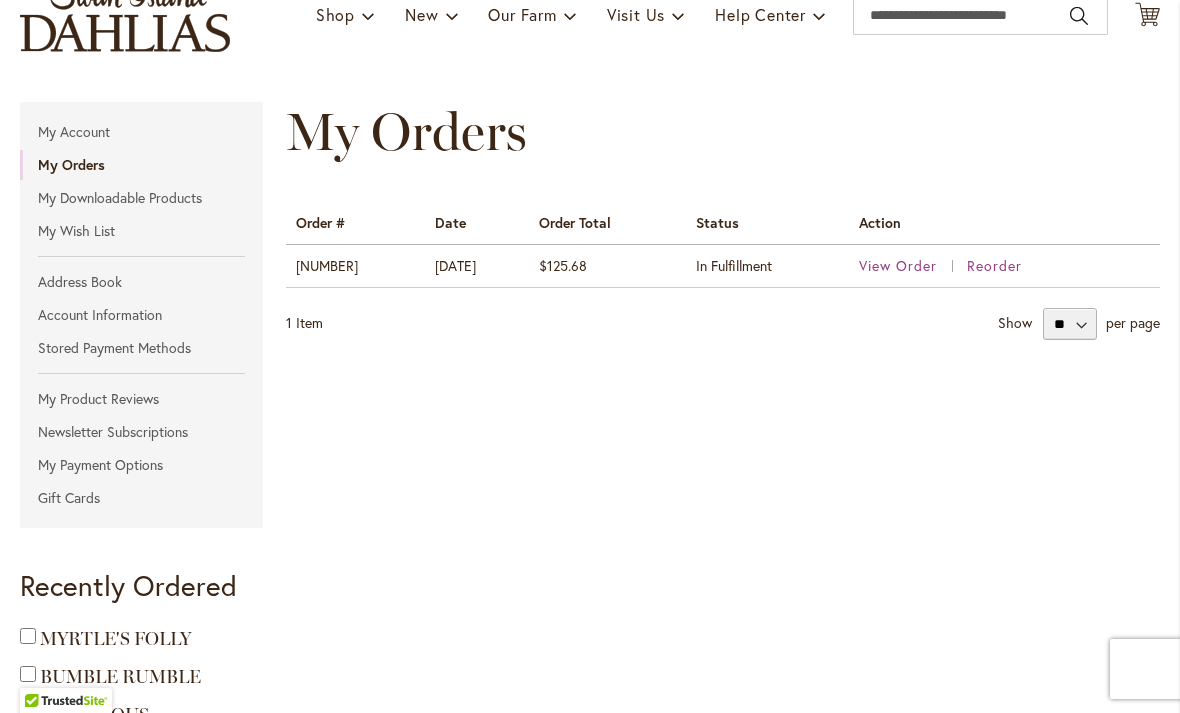 click on "View Order" at bounding box center [898, 265] 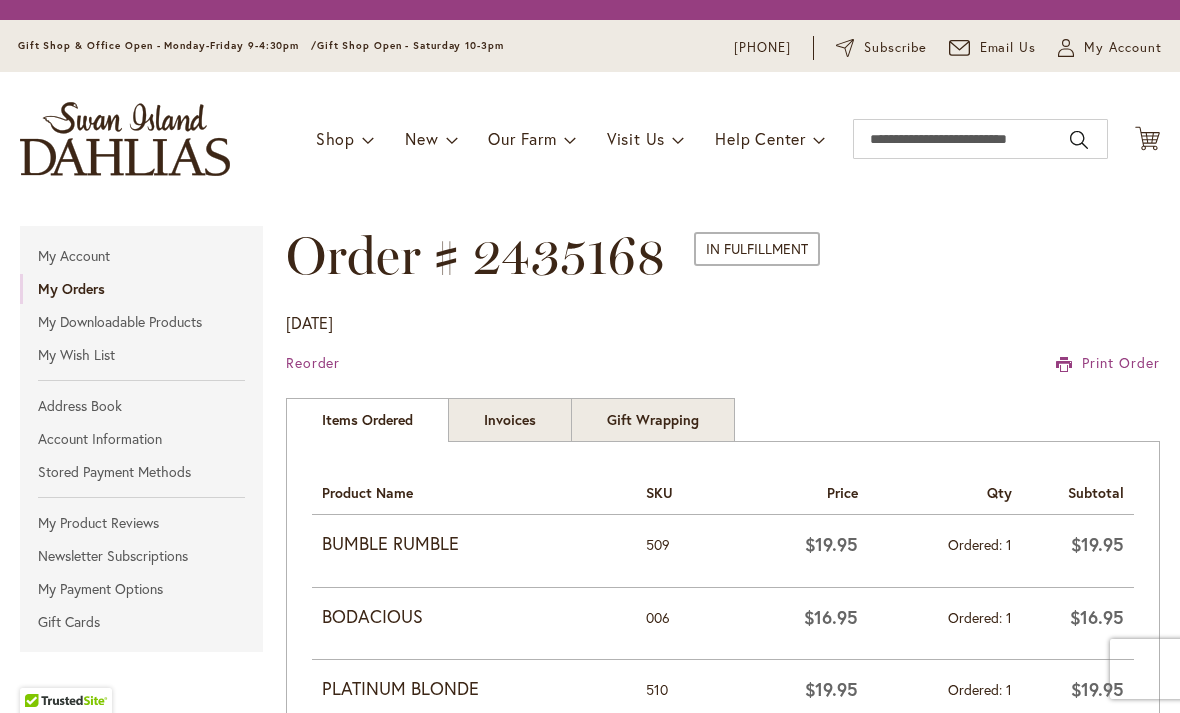 scroll, scrollTop: 0, scrollLeft: 0, axis: both 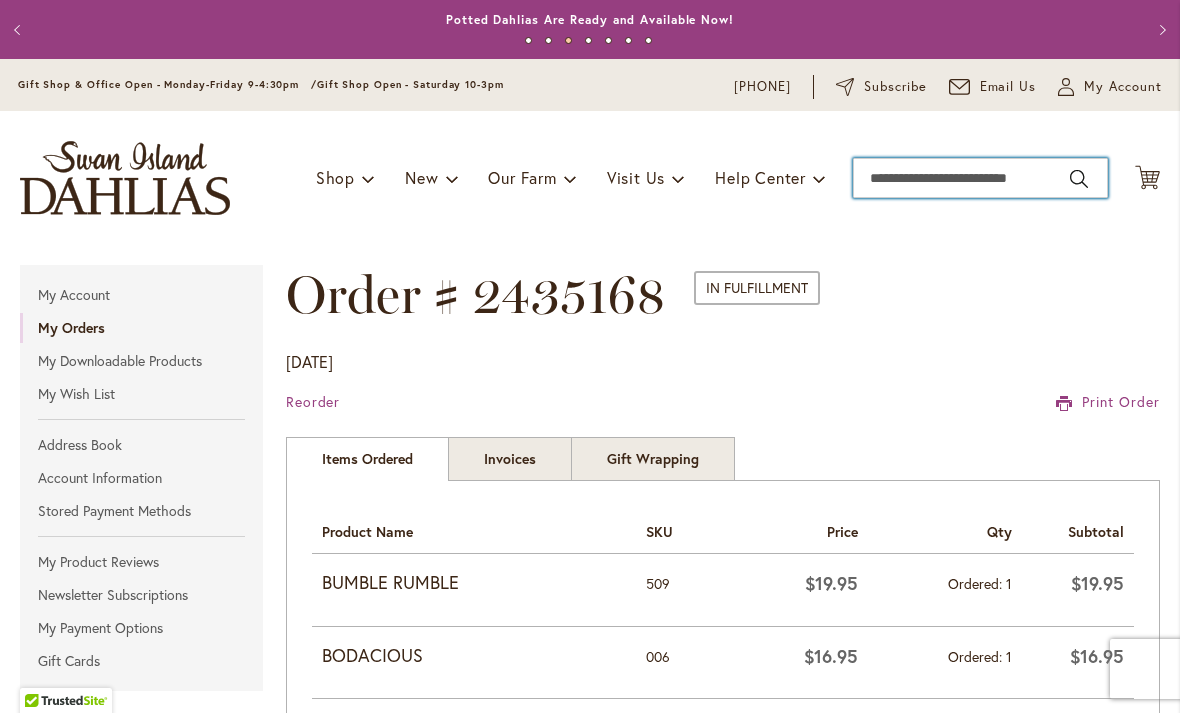 click on "Search" at bounding box center [980, 178] 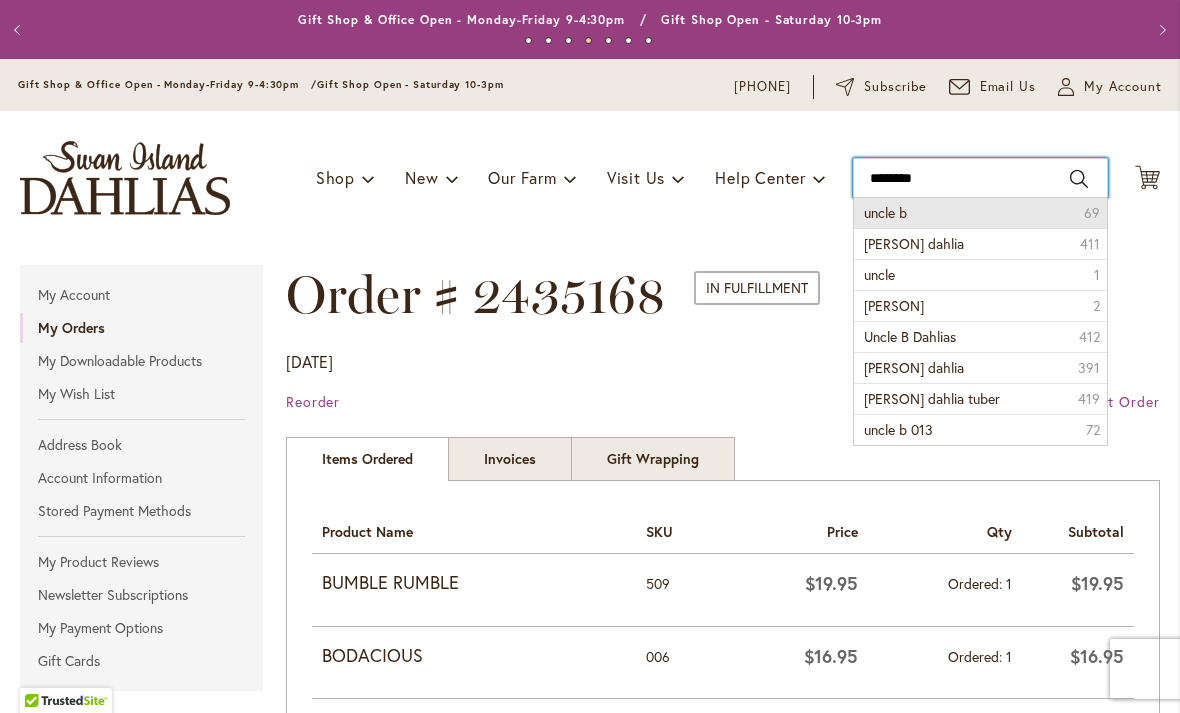 type on "*******" 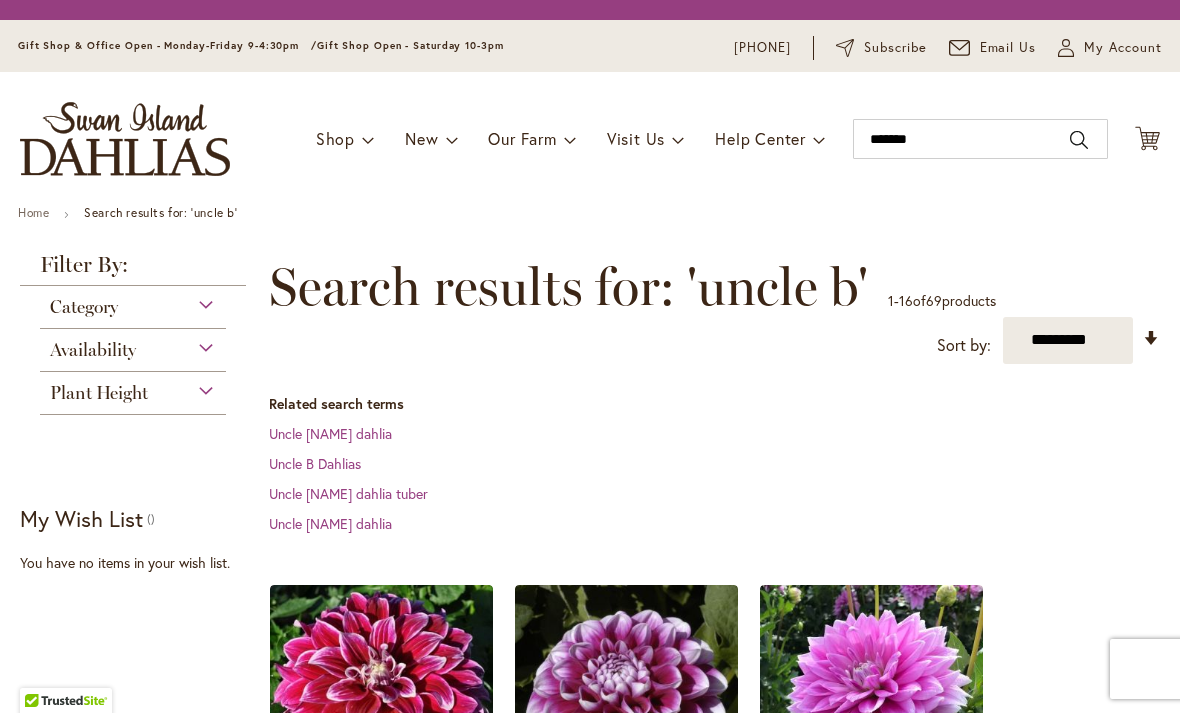scroll, scrollTop: 0, scrollLeft: 0, axis: both 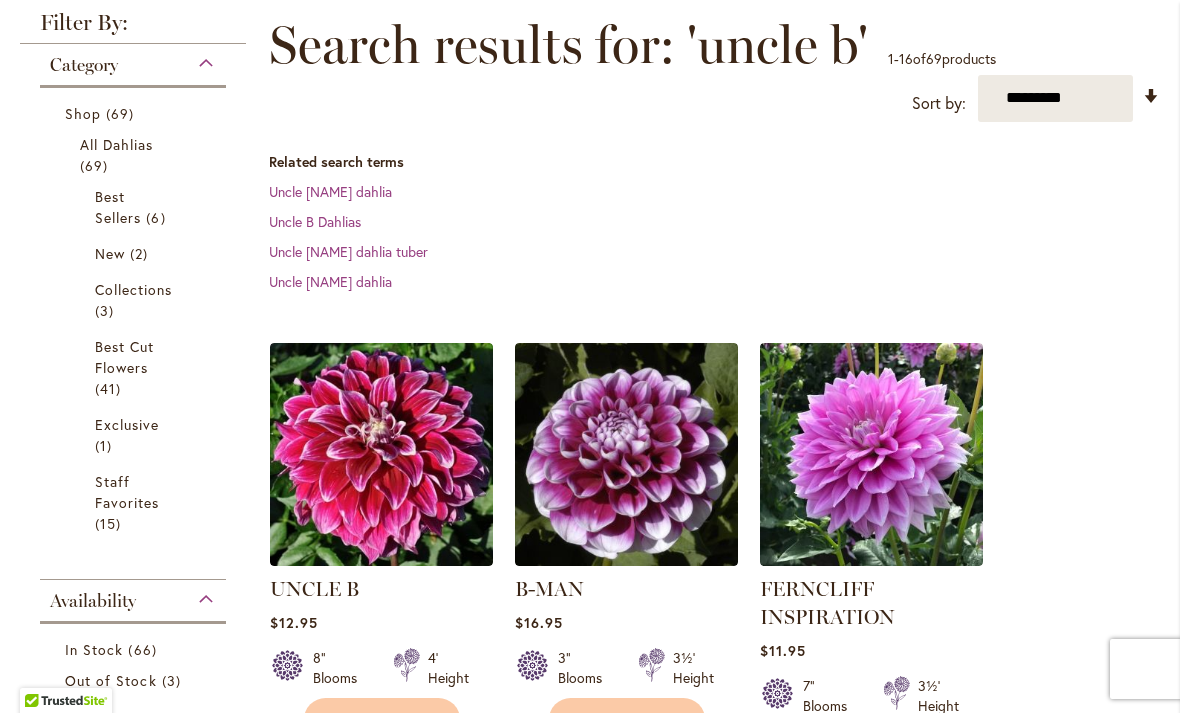 click at bounding box center (381, 454) 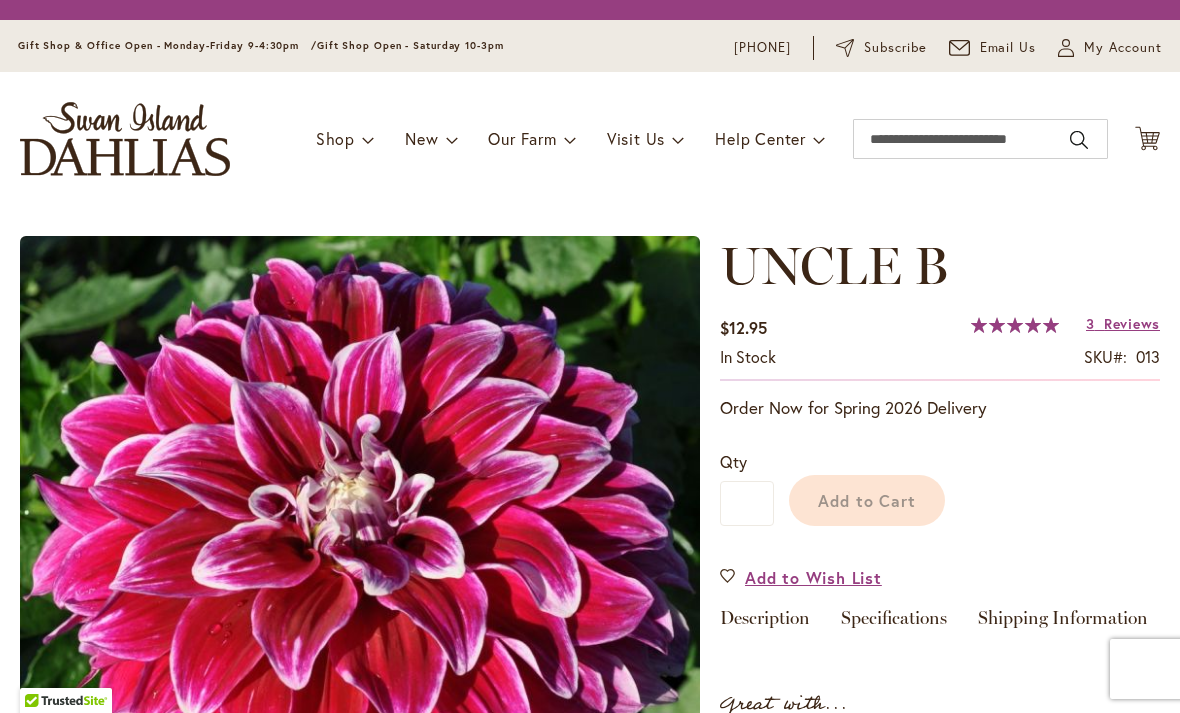 scroll, scrollTop: 0, scrollLeft: 0, axis: both 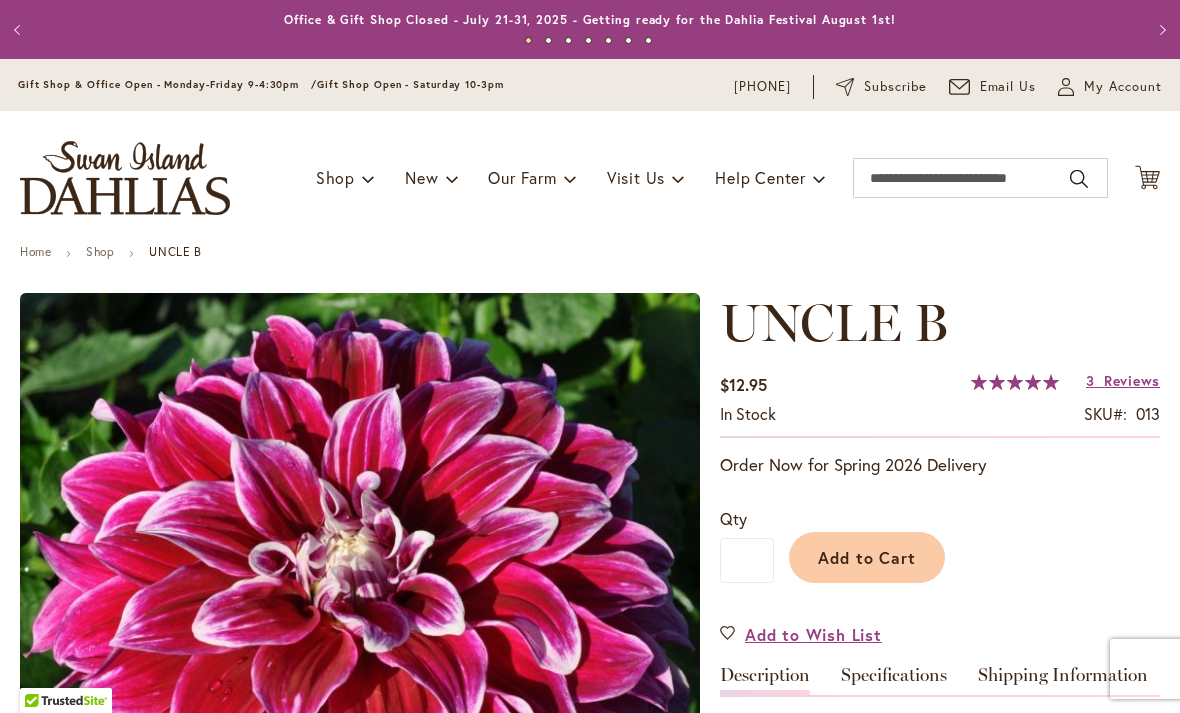type on "*****" 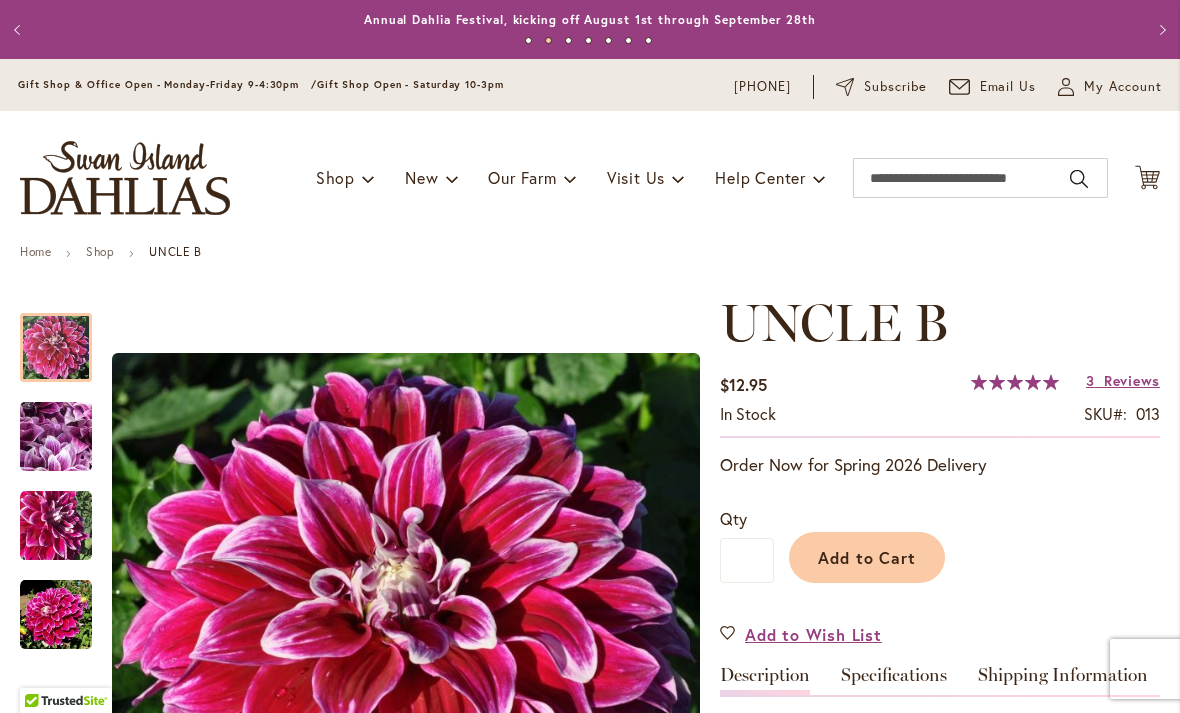 scroll, scrollTop: 0, scrollLeft: 0, axis: both 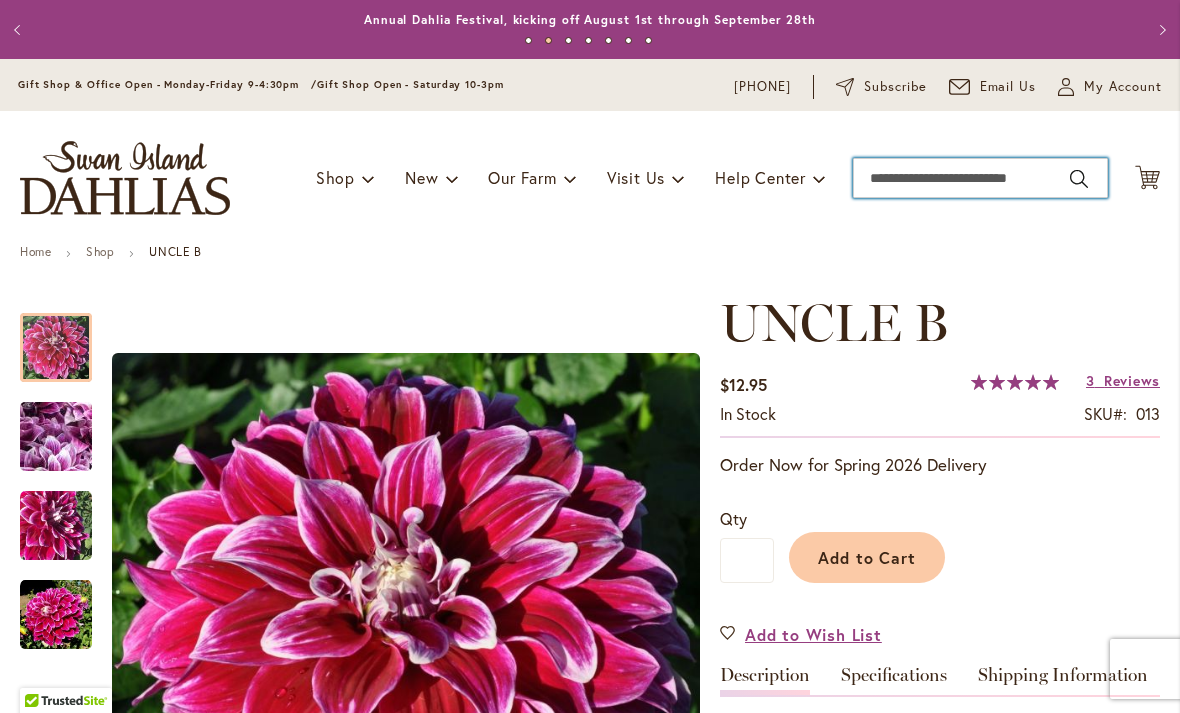 click on "Search" at bounding box center [980, 178] 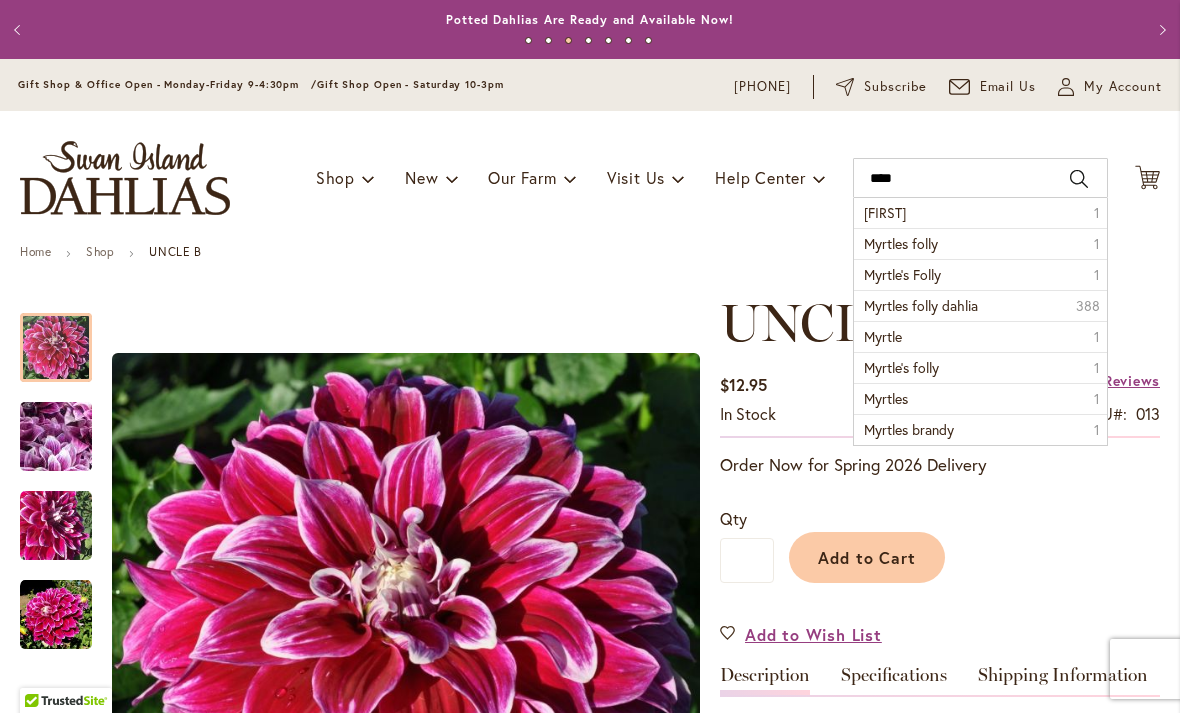 click on "Myrtles folly 1" at bounding box center (980, 243) 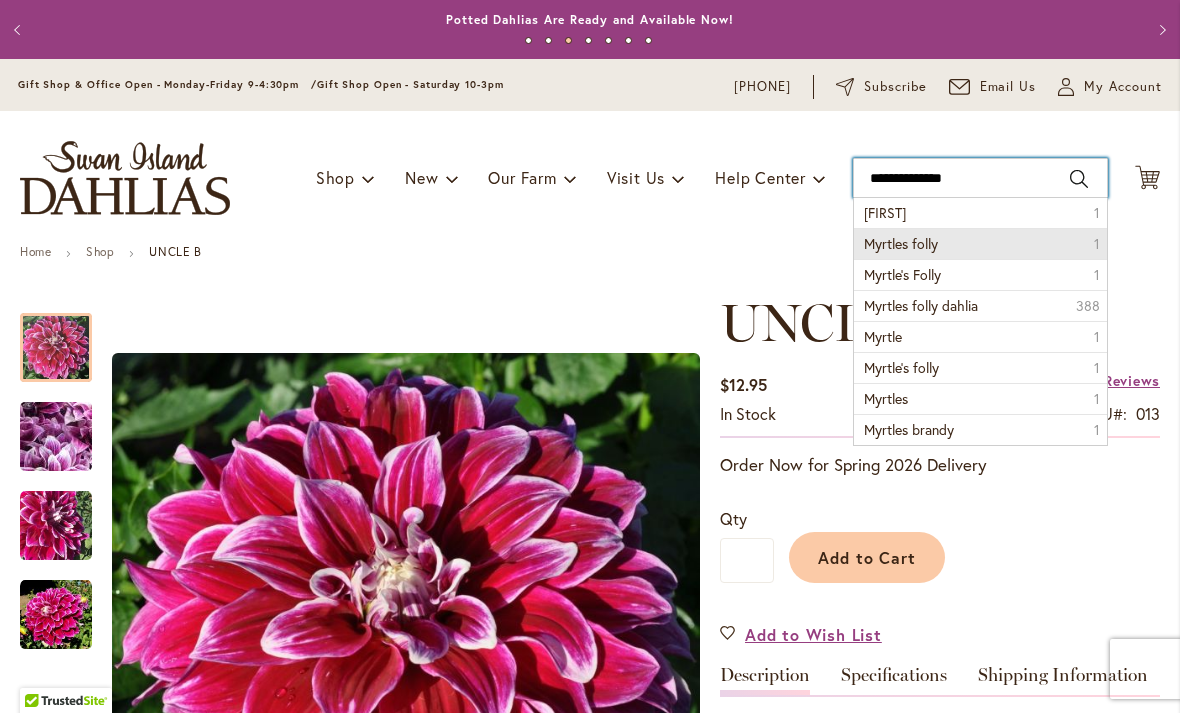 type on "**********" 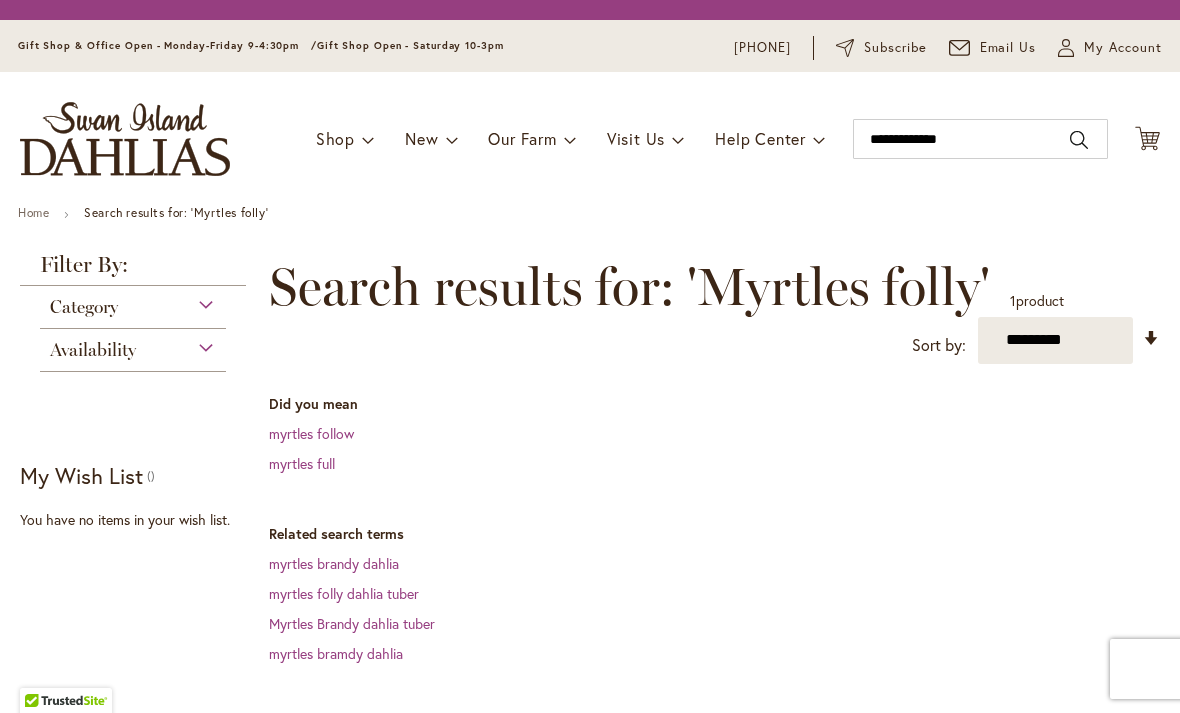 scroll, scrollTop: 0, scrollLeft: 0, axis: both 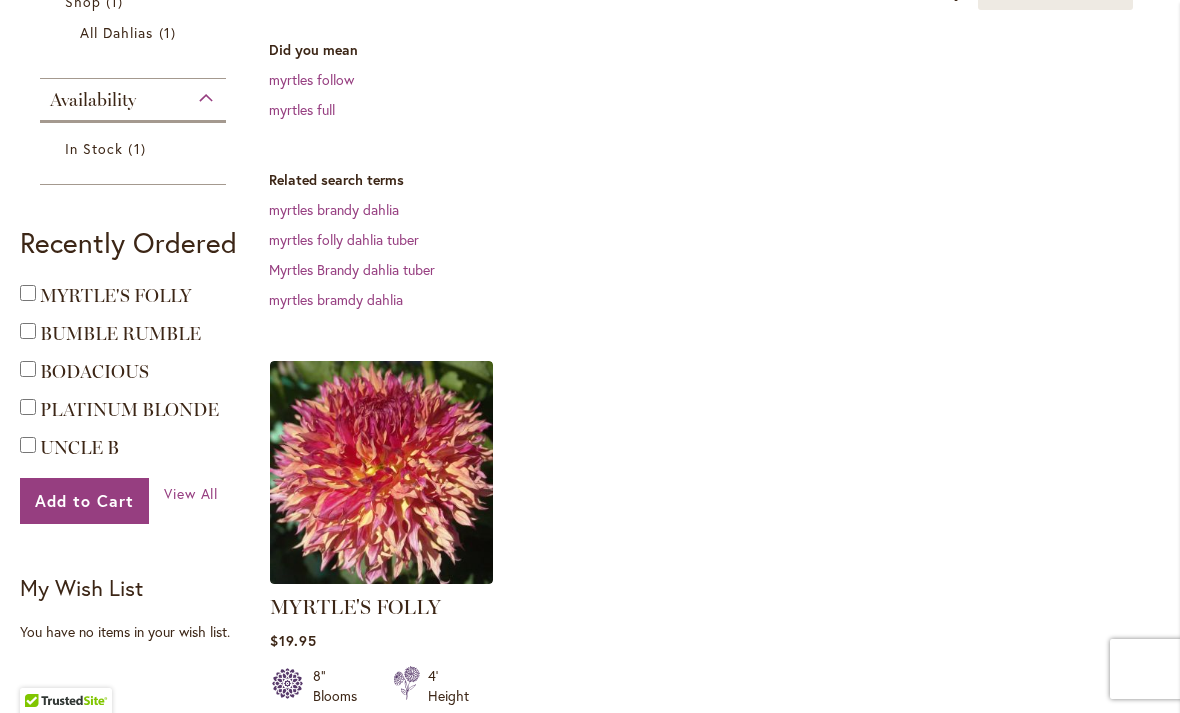 click at bounding box center (381, 472) 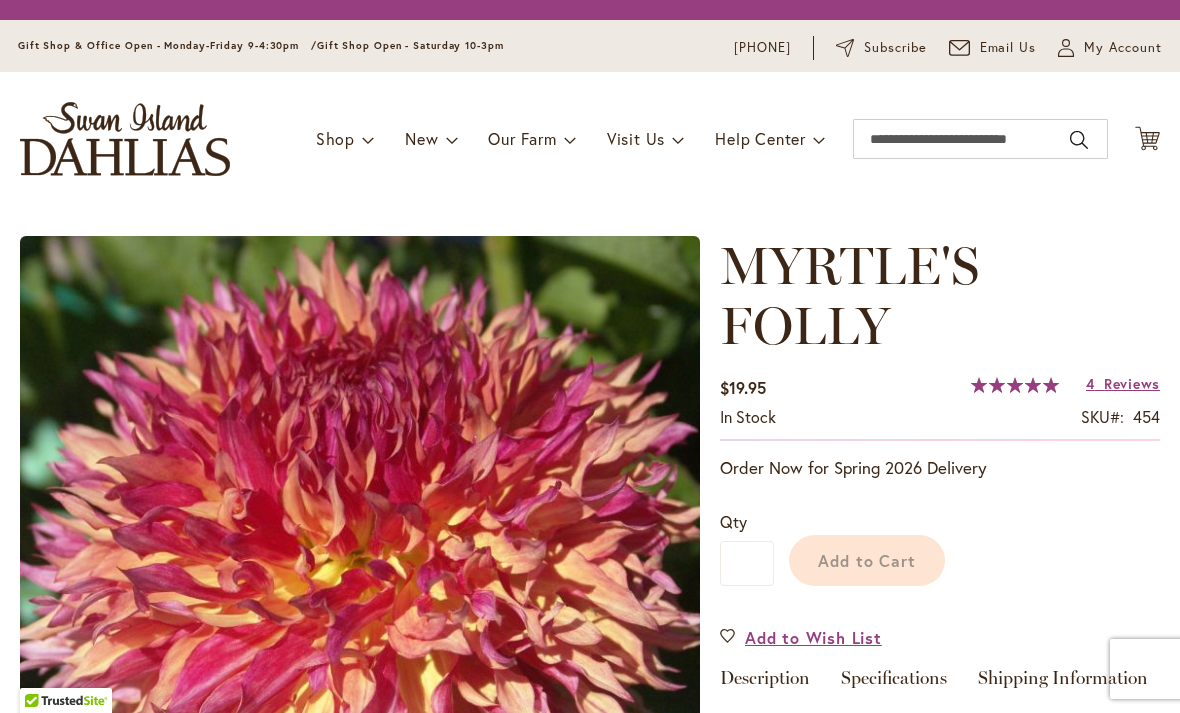 scroll, scrollTop: 0, scrollLeft: 0, axis: both 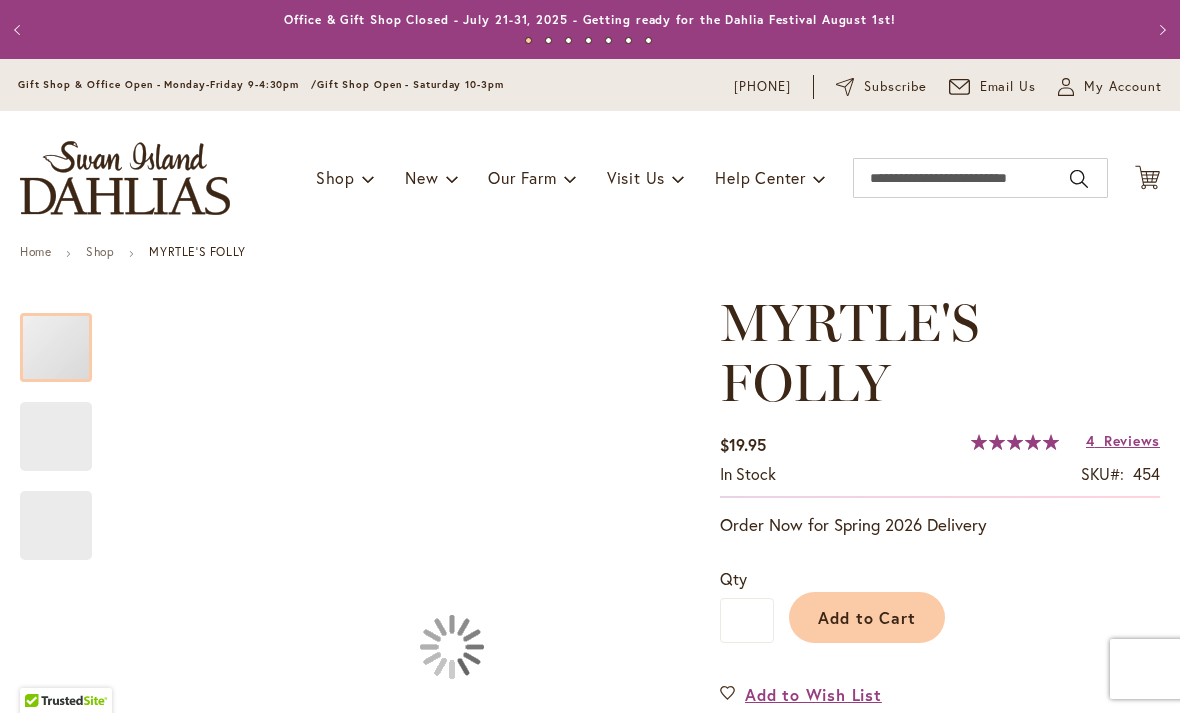 type on "*****" 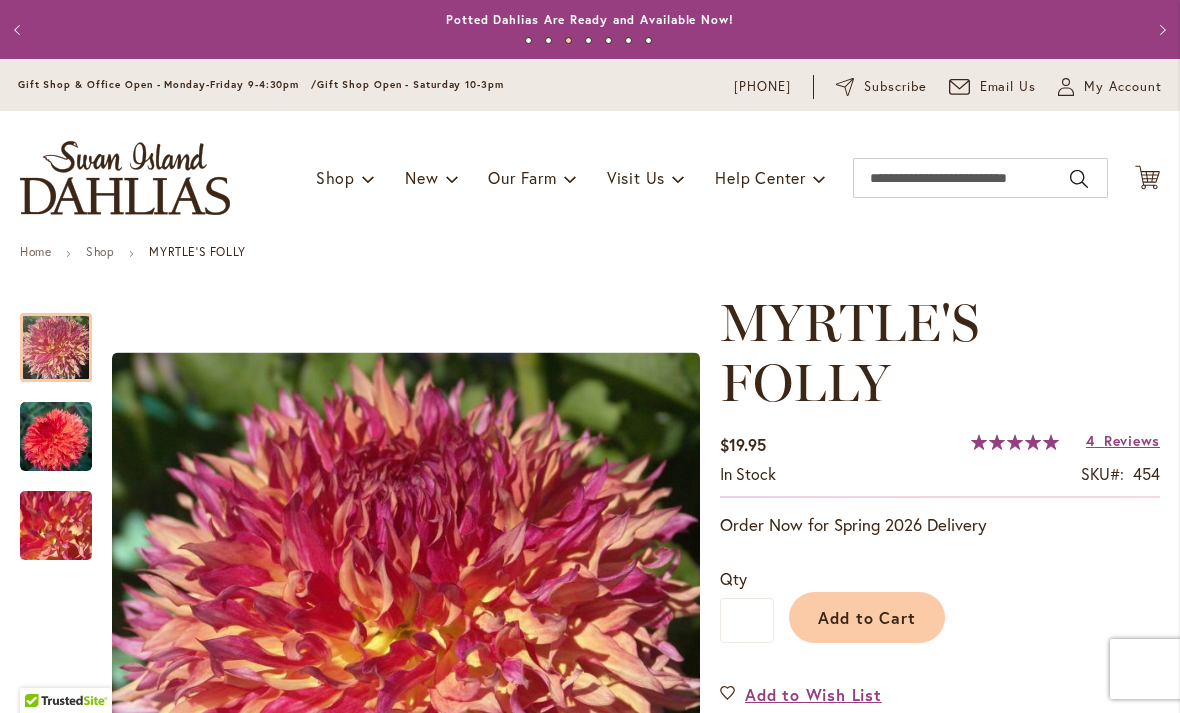 scroll, scrollTop: 0, scrollLeft: 0, axis: both 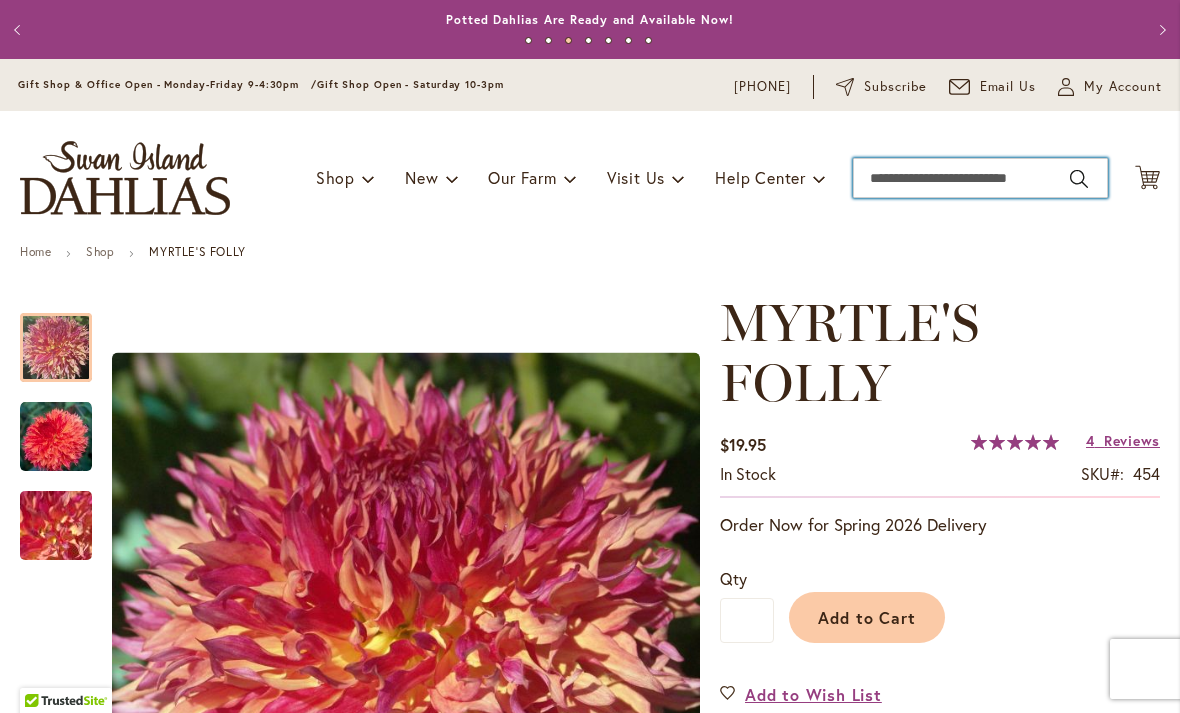 click on "Search" at bounding box center (980, 178) 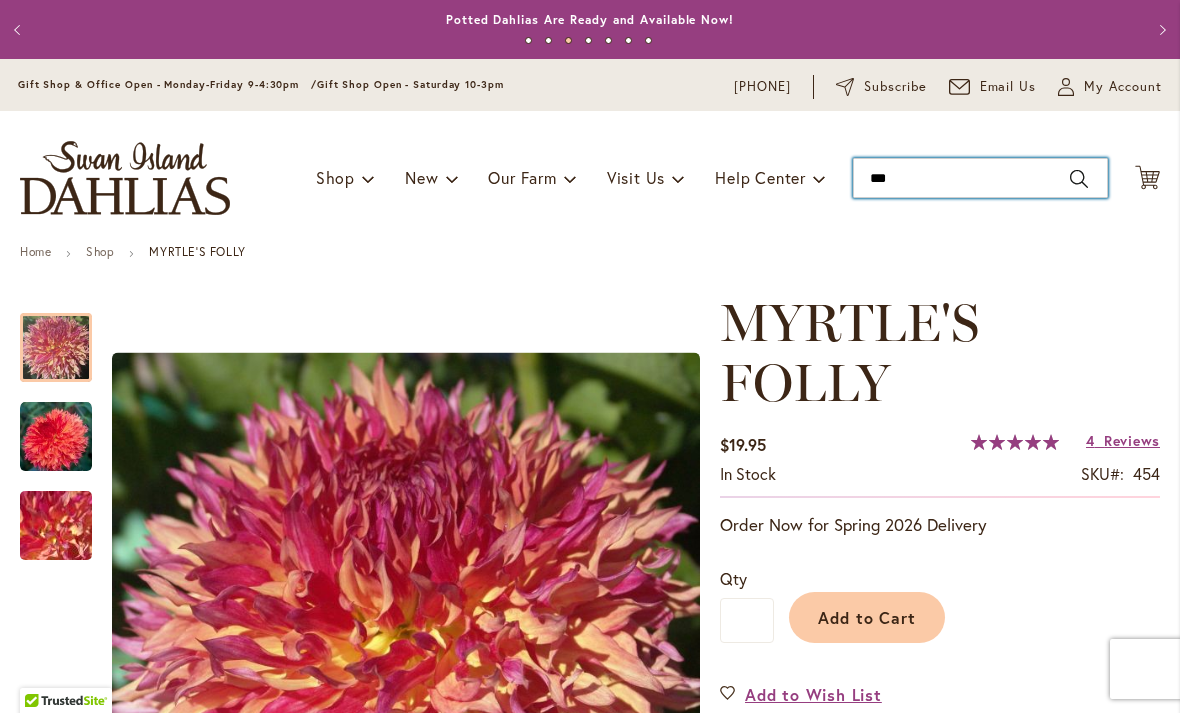 type on "****" 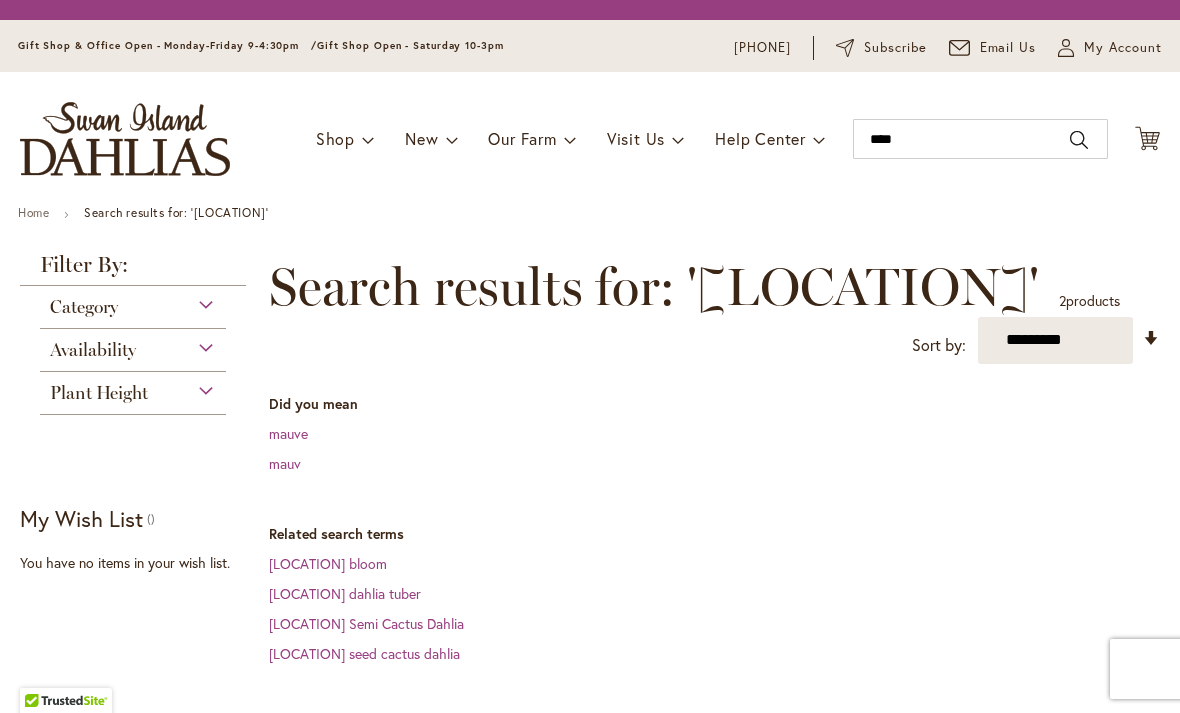 scroll, scrollTop: 0, scrollLeft: 0, axis: both 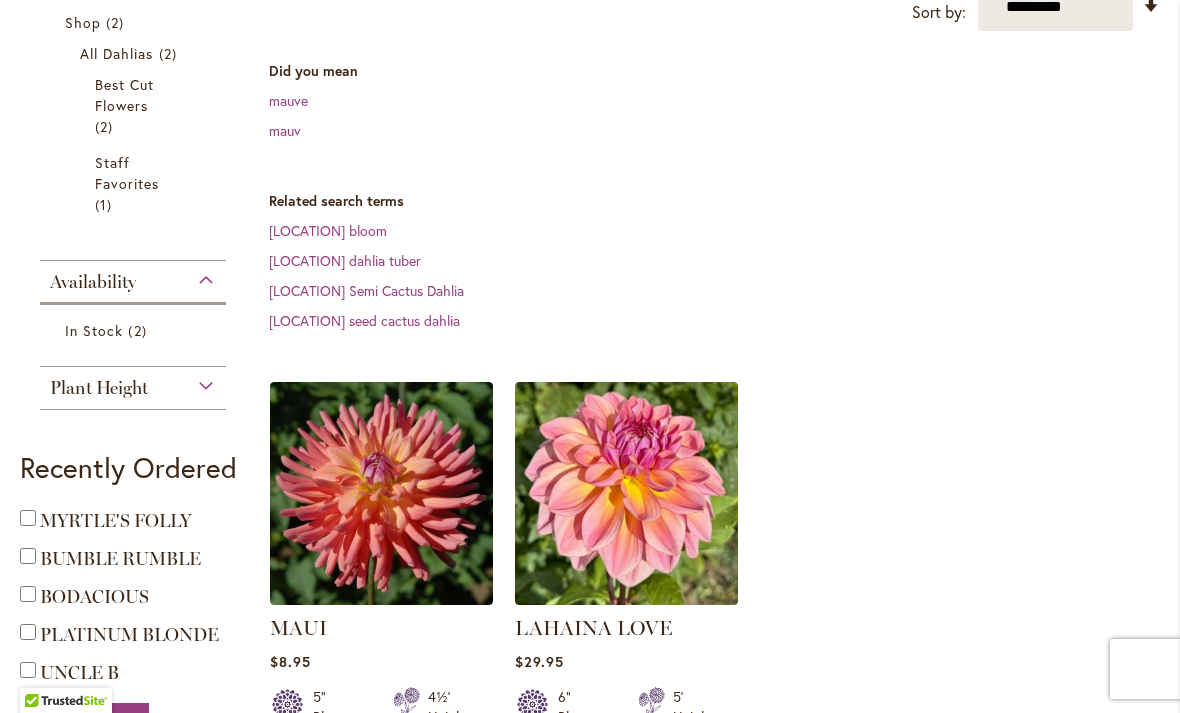 click at bounding box center [381, 493] 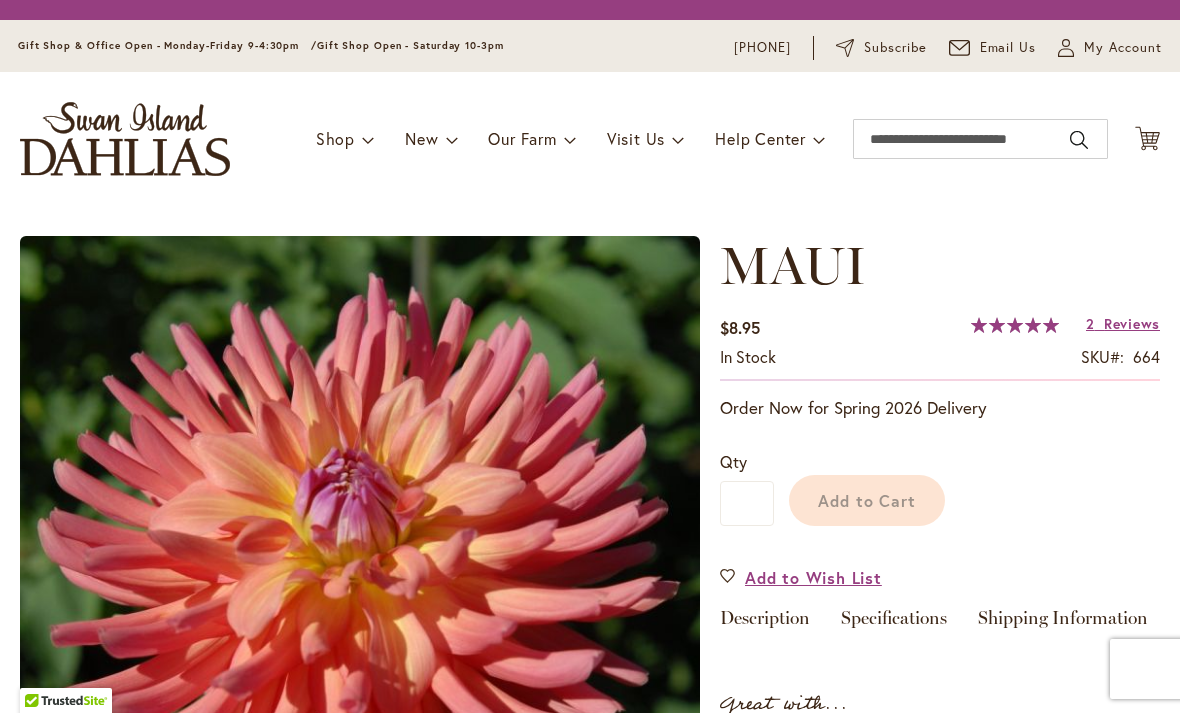 scroll, scrollTop: 0, scrollLeft: 0, axis: both 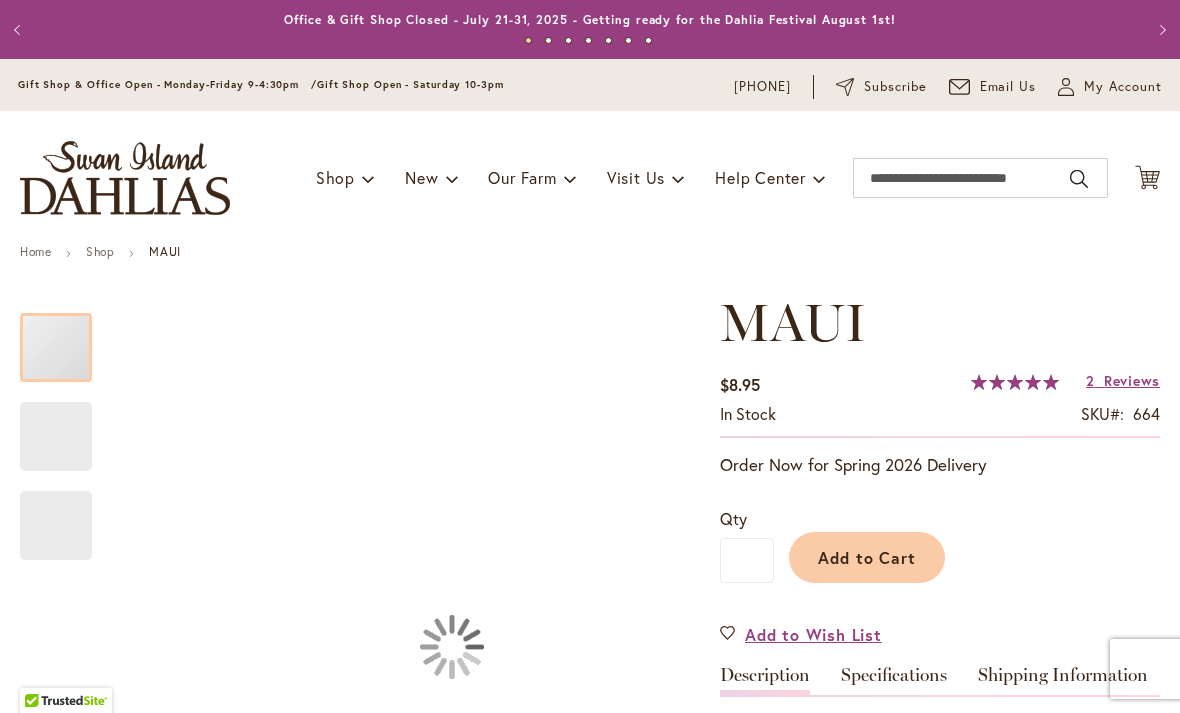 type on "*****" 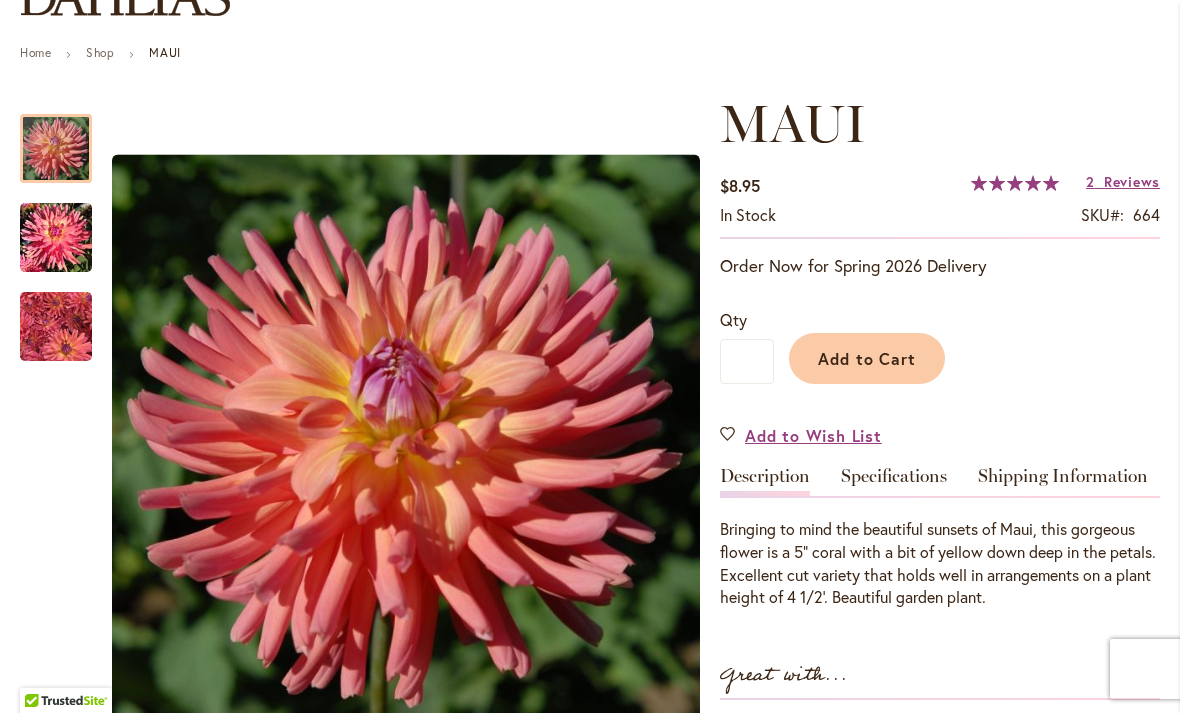 scroll, scrollTop: 0, scrollLeft: 0, axis: both 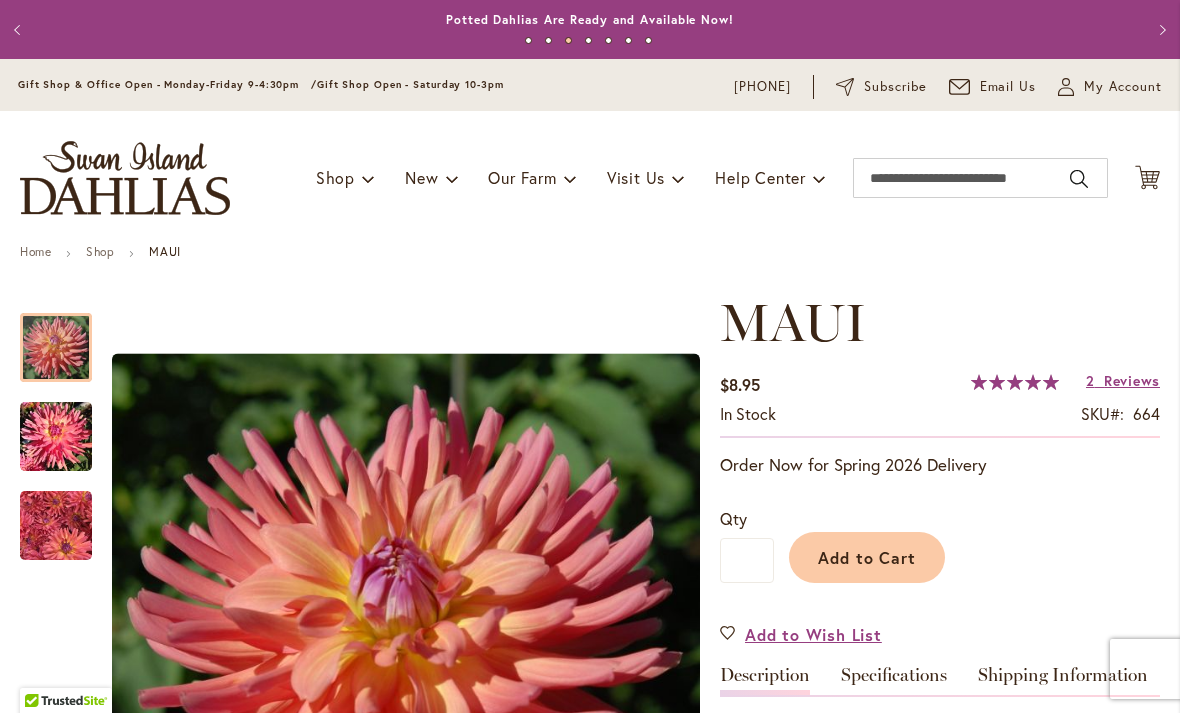 click on "My Account" at bounding box center [1123, 87] 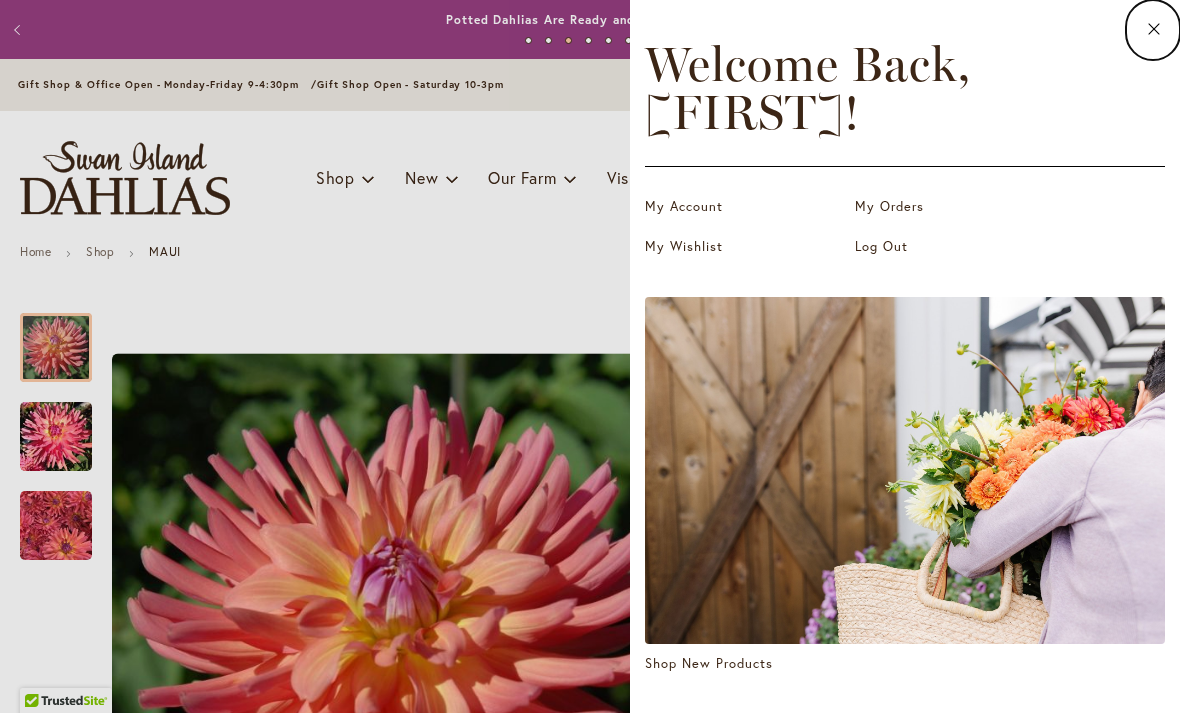 click on "My Orders" at bounding box center (955, 207) 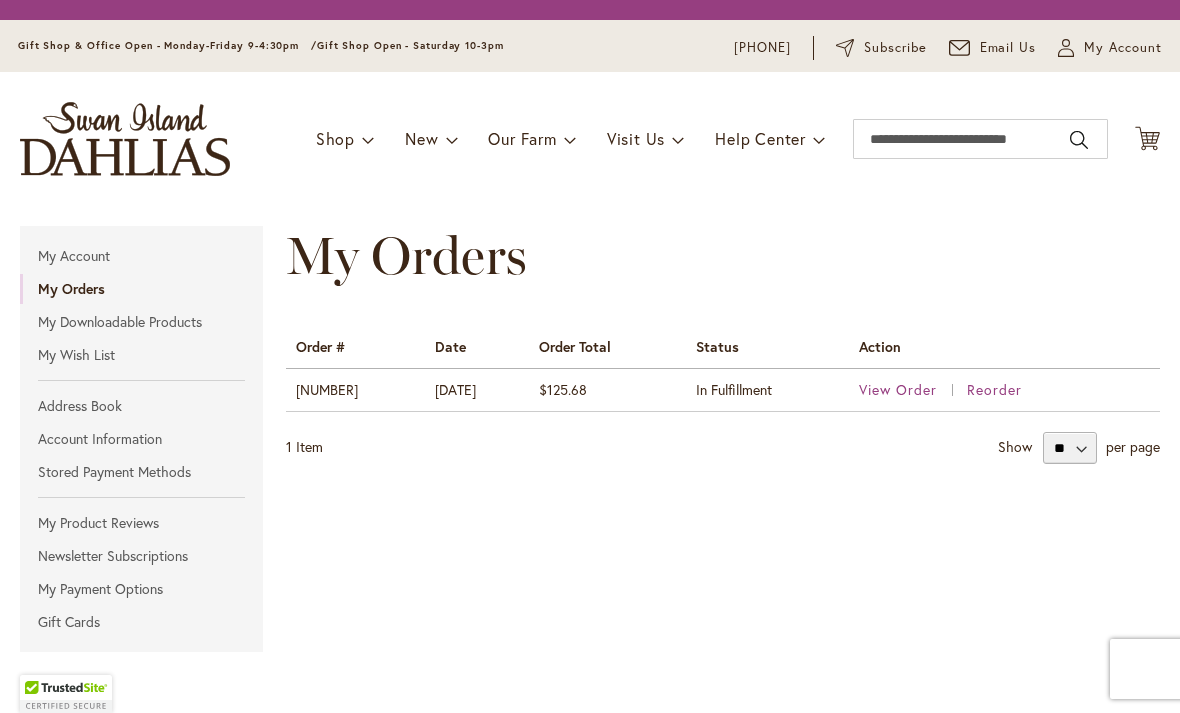 scroll, scrollTop: 0, scrollLeft: 0, axis: both 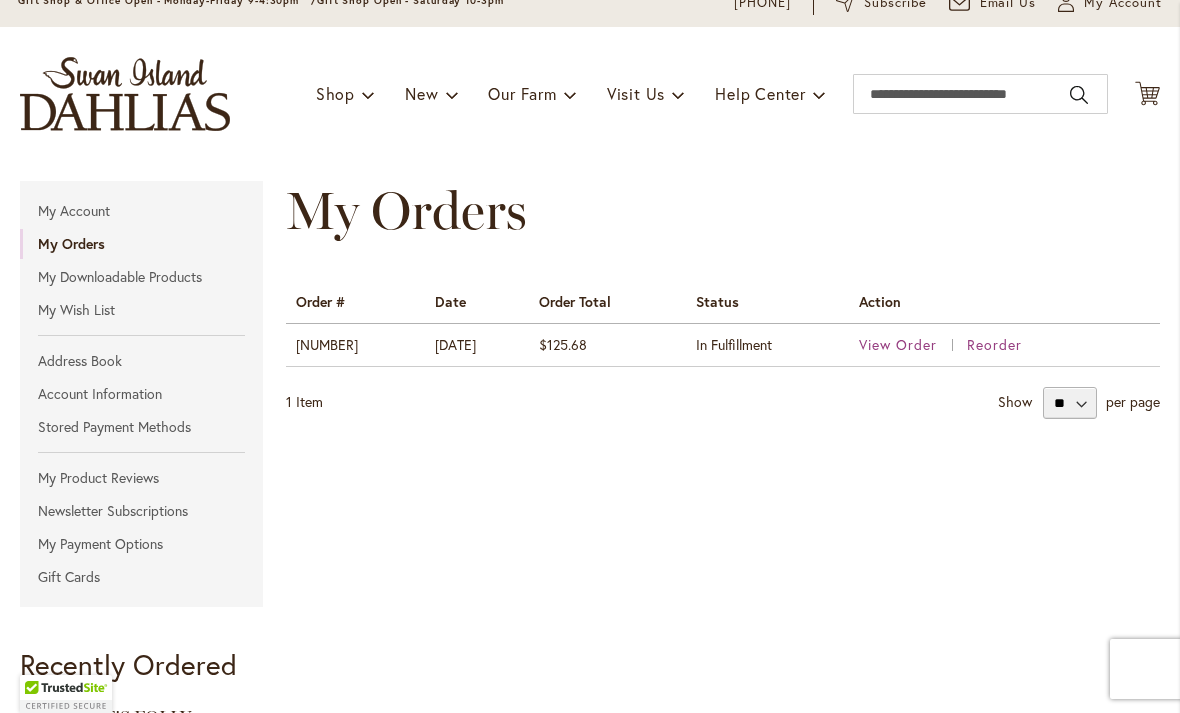 click on "View Order" at bounding box center [898, 344] 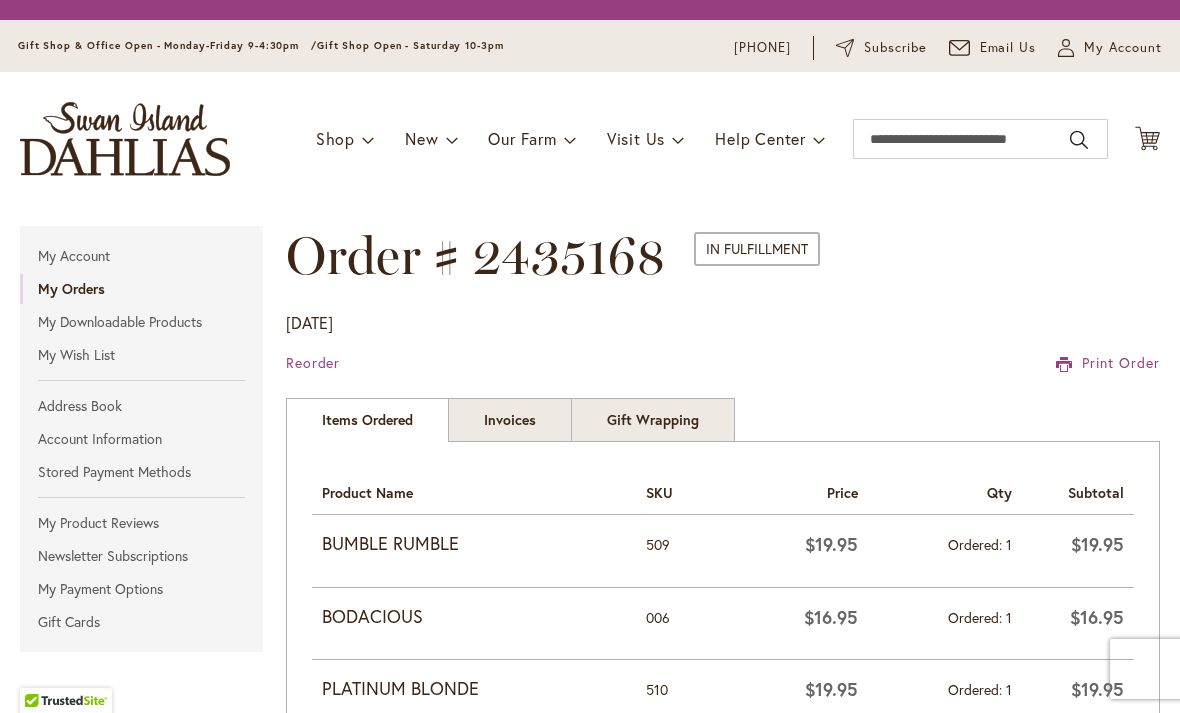 scroll, scrollTop: 0, scrollLeft: 0, axis: both 